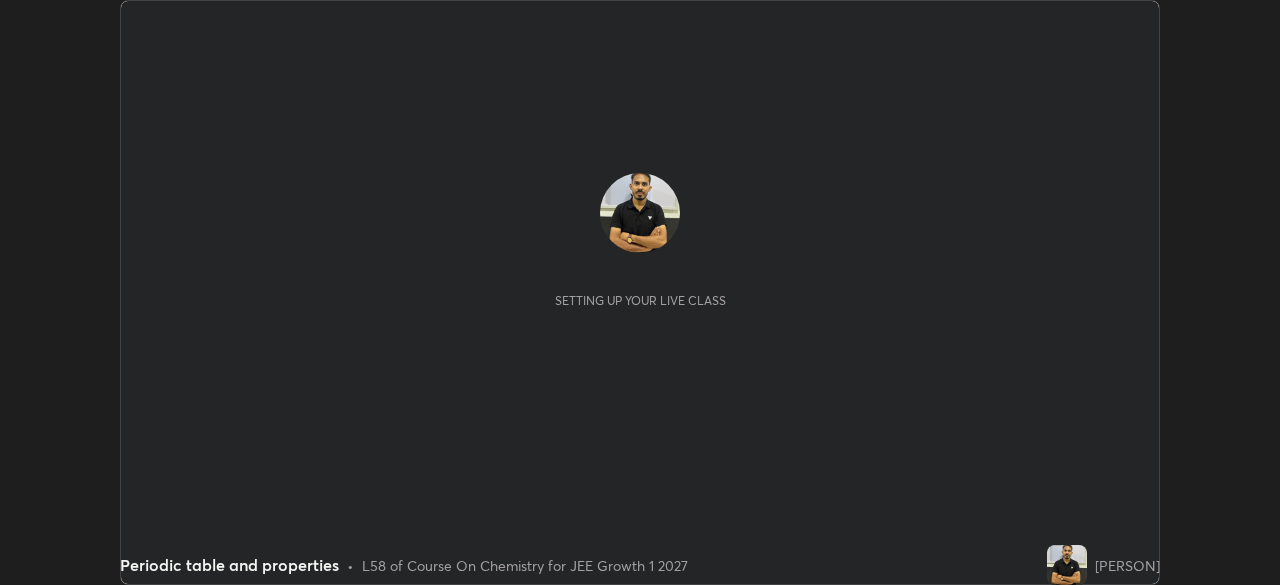 scroll, scrollTop: 0, scrollLeft: 0, axis: both 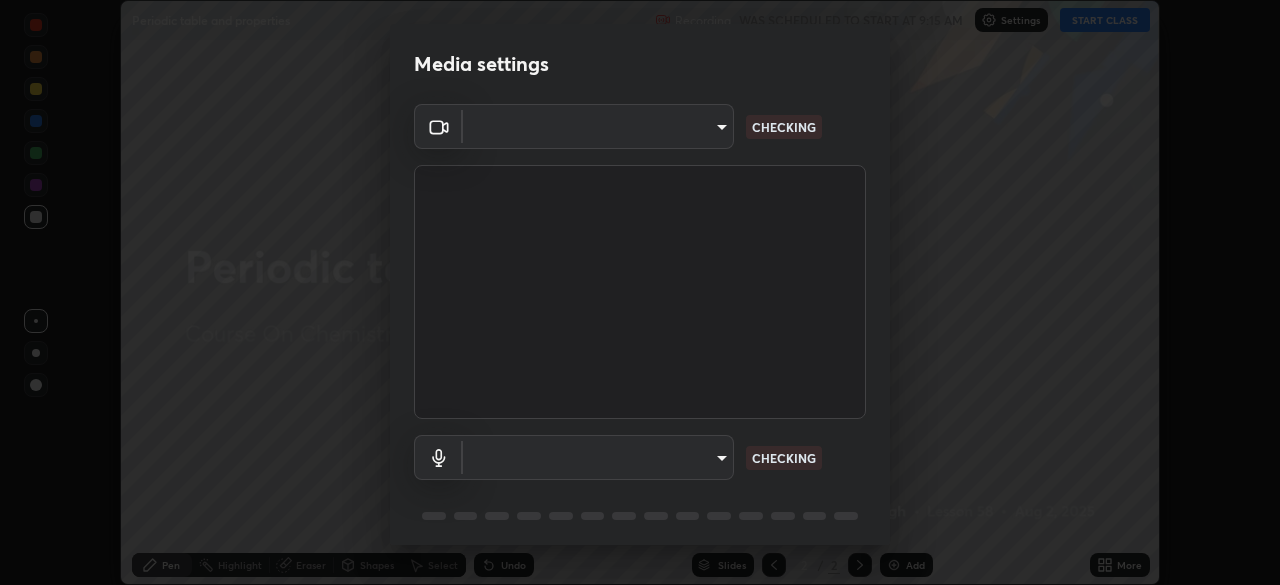 type on "4db0b441b46c867b9f8fa3c4c702c2a45477923b988fb192b35993b39004c803" 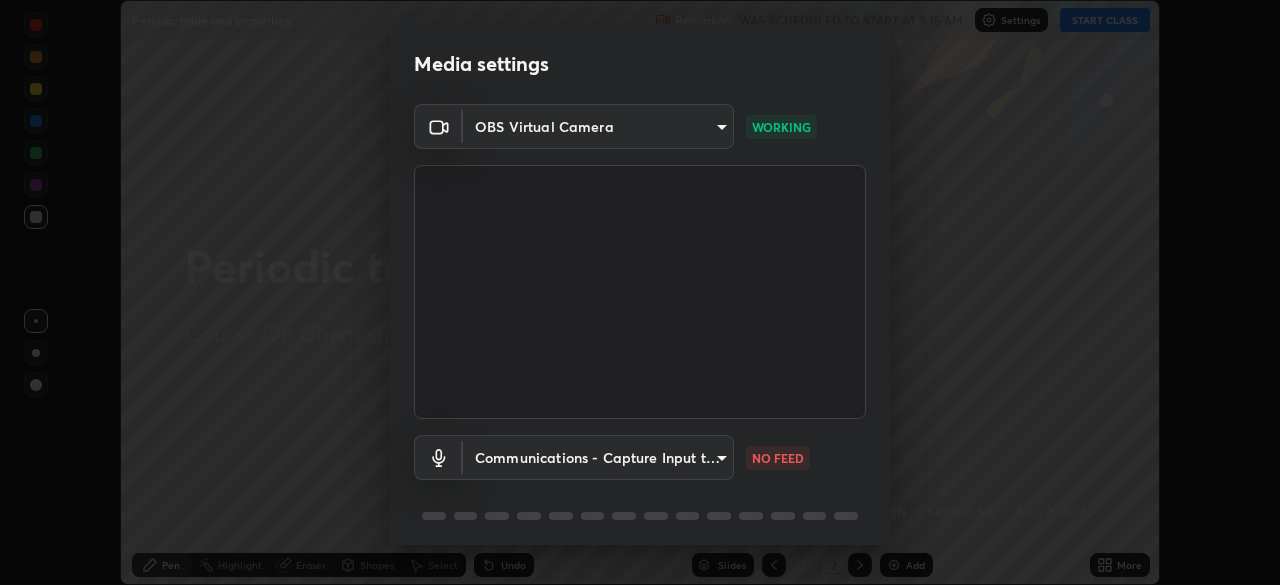 scroll, scrollTop: 71, scrollLeft: 0, axis: vertical 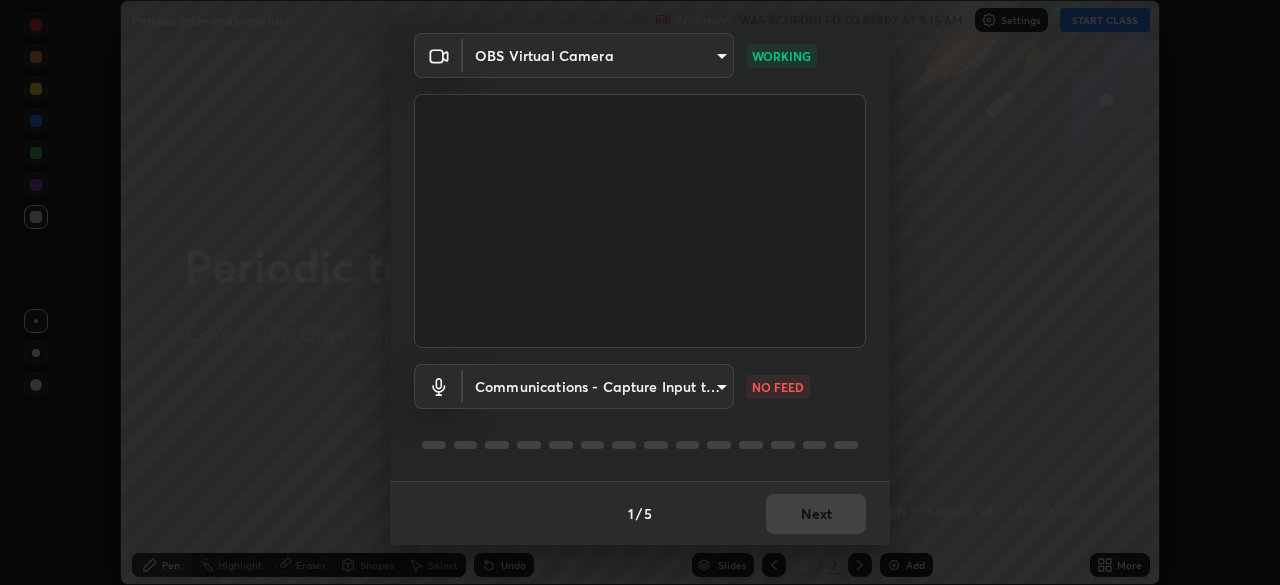 click on "Erase all Periodic table and properties Recording WAS SCHEDULED TO START AT  9:15 AM Settings START CLASS Setting up your live class Periodic table and properties • L58 of Course On Chemistry for JEE Growth 1 2027 [PERSON] Pen Highlight Eraser Shapes Select Undo Slides 2 / 2 Add More No doubts shared Encourage your learners to ask a doubt for better clarity Report an issue Reason for reporting Buffering Chat not working Audio - Video sync issue Educator video quality low ​ Attach an image Report Media settings OBS Virtual Camera 4db0b441b46c867b9f8fa3c4c702c2a45477923b988fb192b35993b39004c803 WORKING Communications - Capture Input terminal (Digital Array MIC) communications NO FEED 1 / 5 Next" at bounding box center (640, 292) 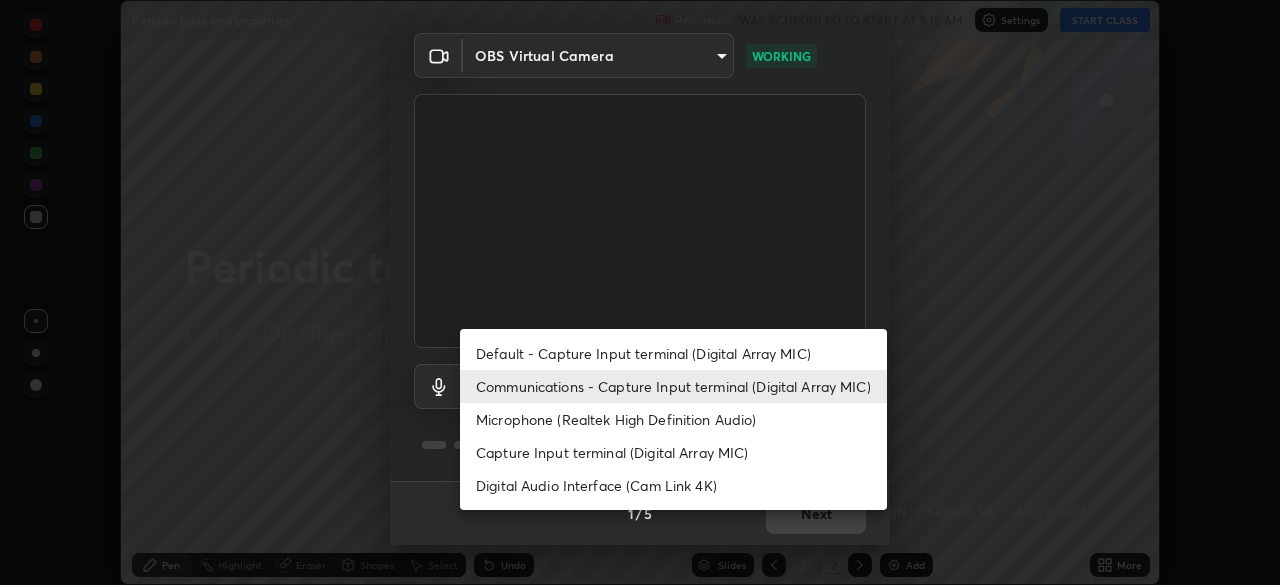 click on "Default - Capture Input terminal (Digital Array MIC)" at bounding box center [673, 353] 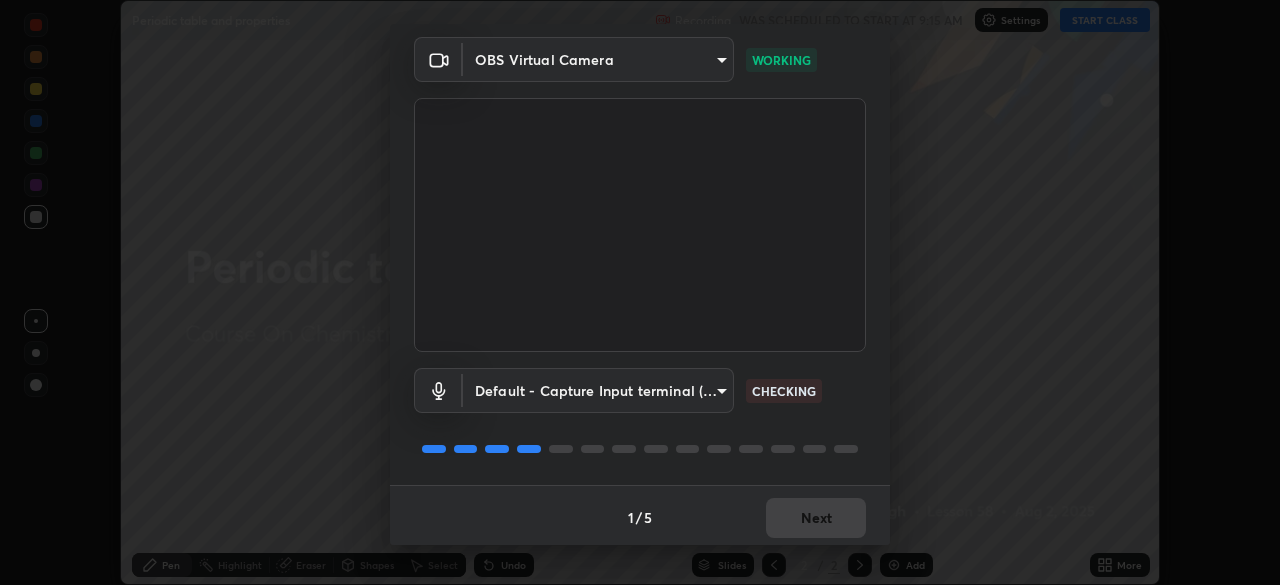 scroll, scrollTop: 71, scrollLeft: 0, axis: vertical 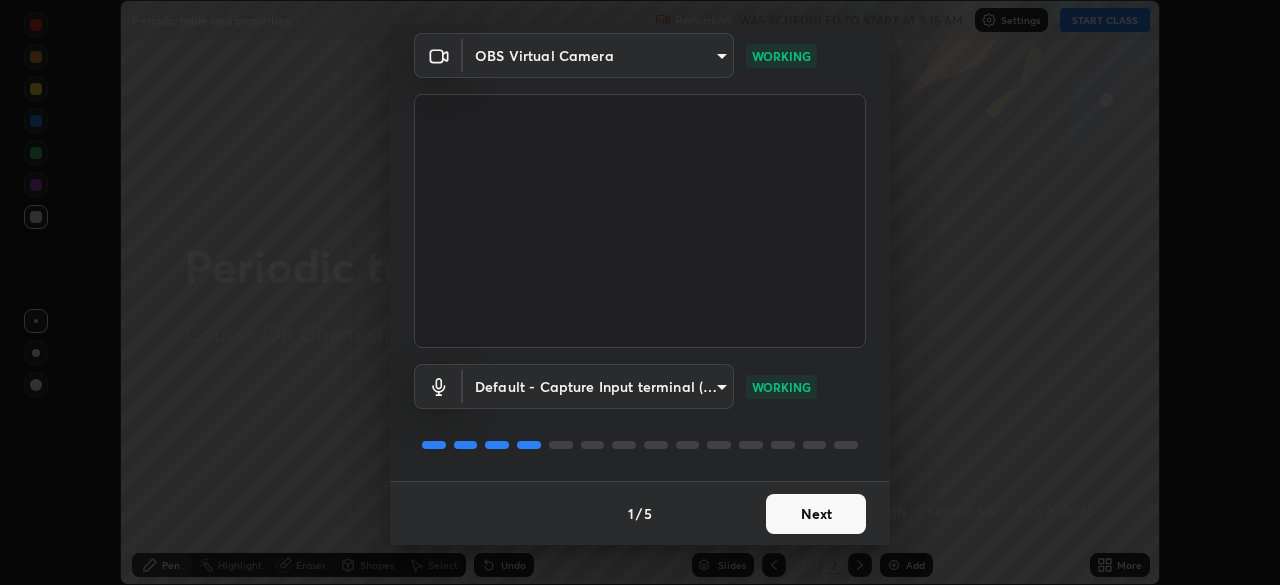 click on "Next" at bounding box center [816, 514] 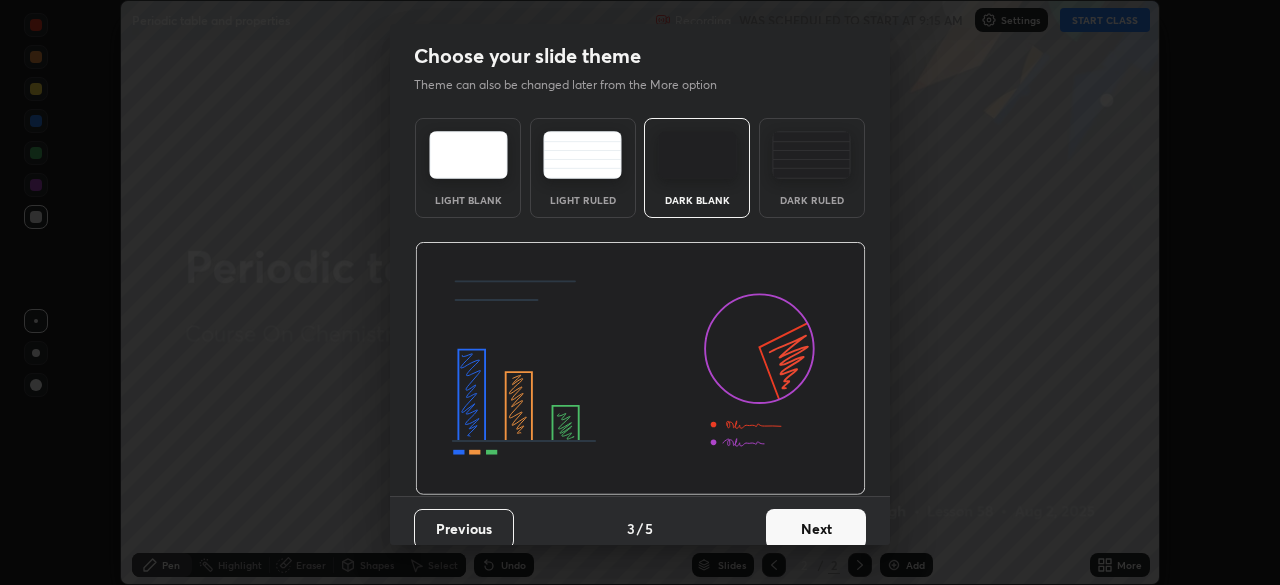 click on "Next" at bounding box center (816, 529) 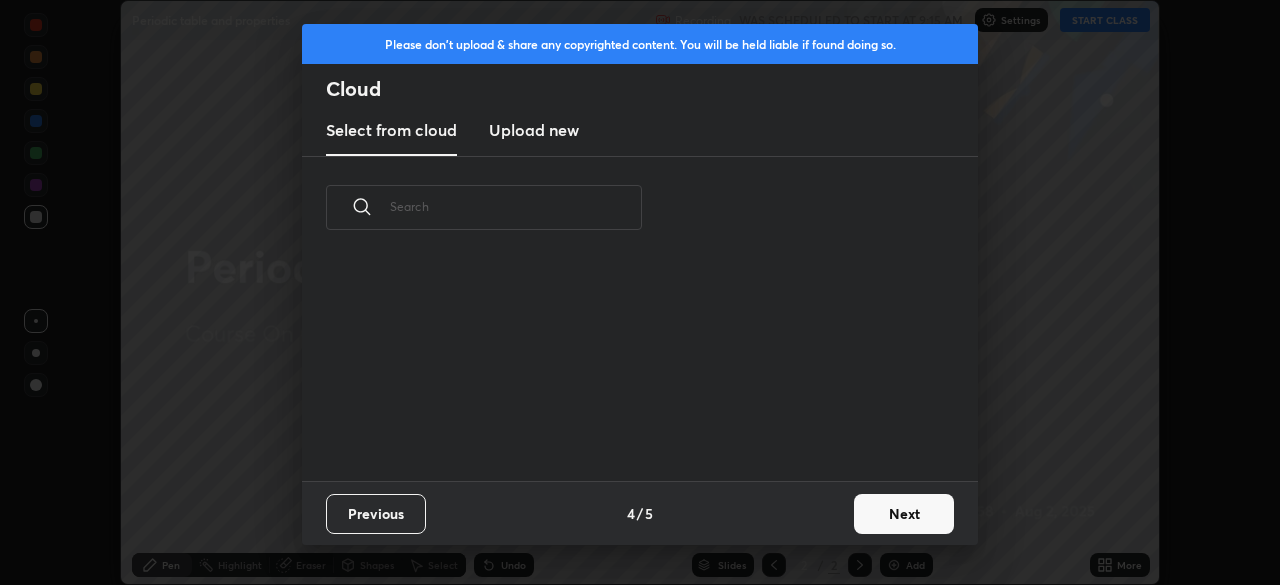 click on "Next" at bounding box center [904, 514] 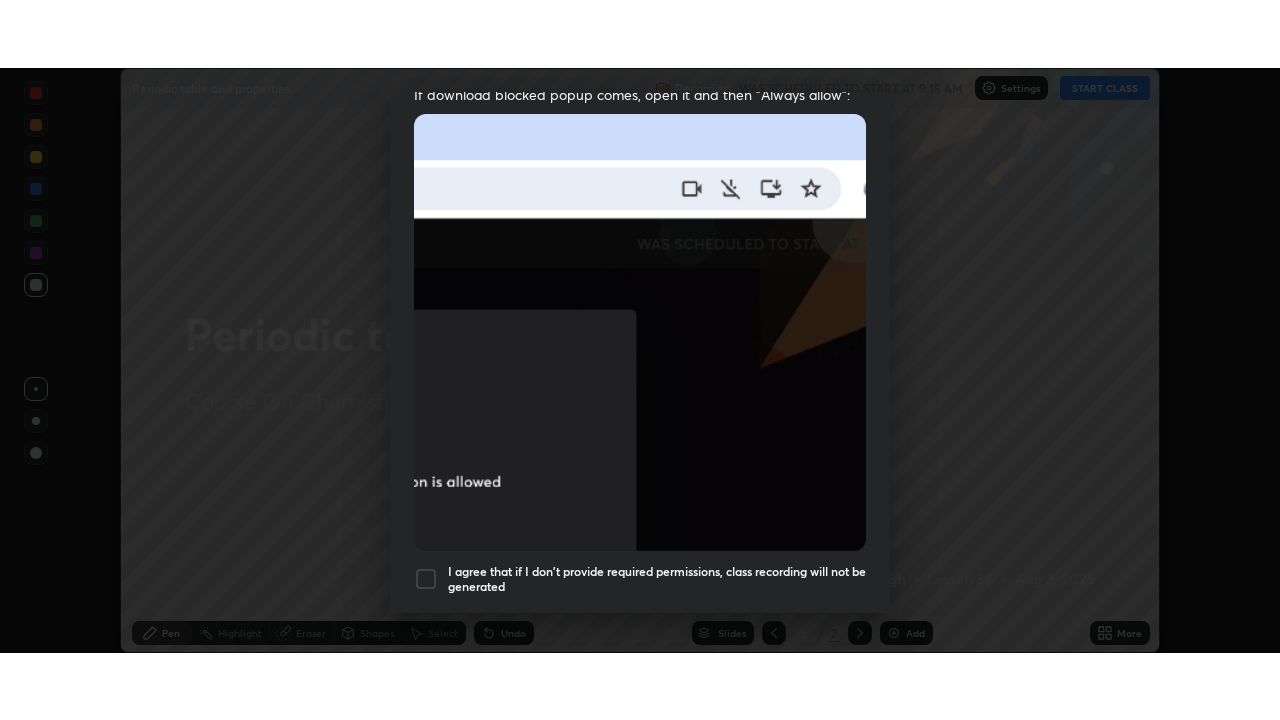 scroll, scrollTop: 479, scrollLeft: 0, axis: vertical 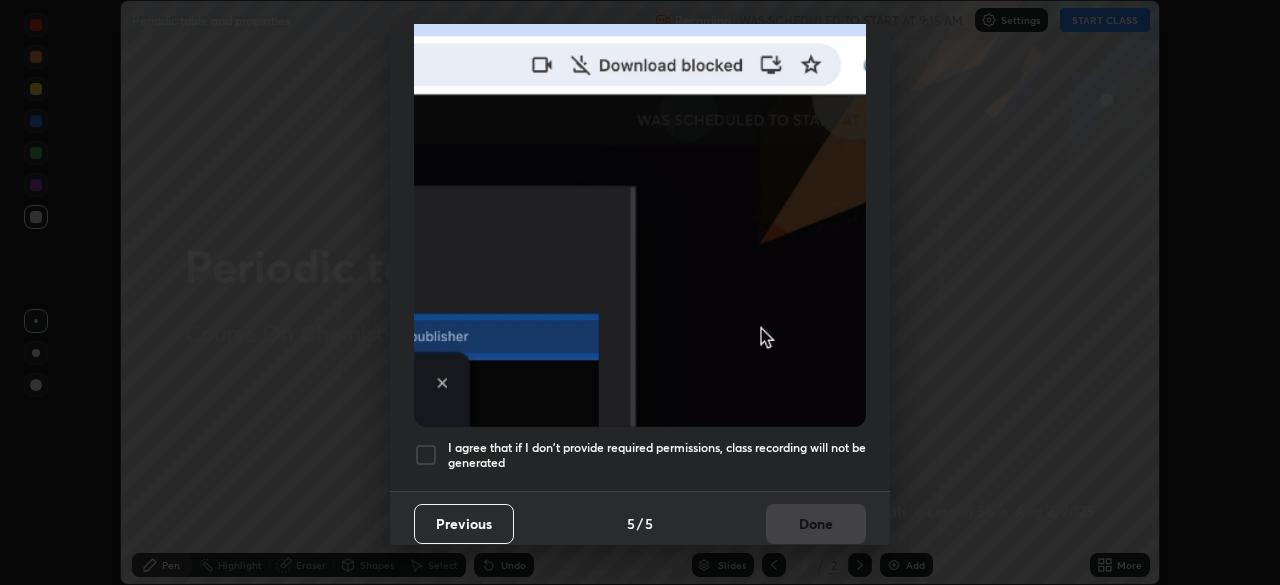 click at bounding box center [426, 455] 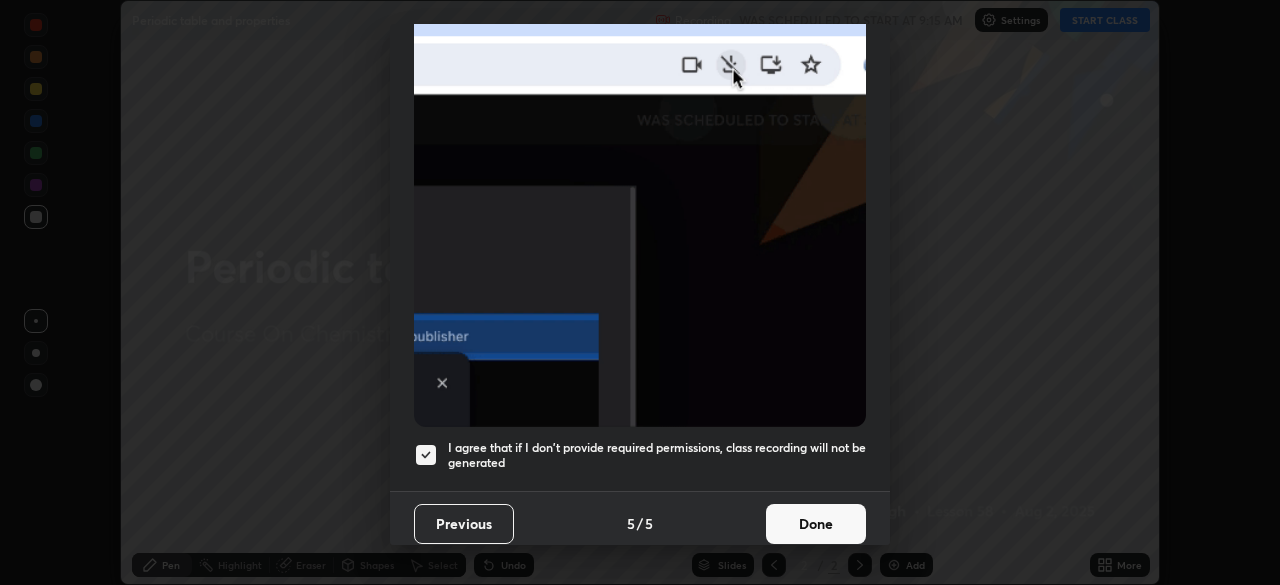 click on "Done" at bounding box center [816, 524] 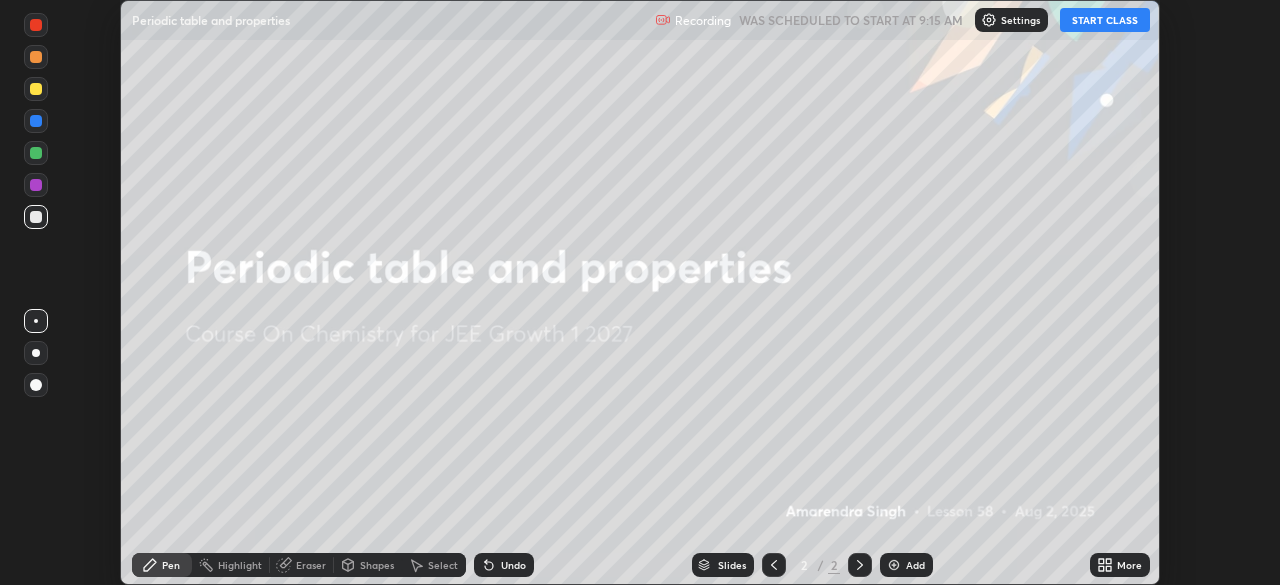 click 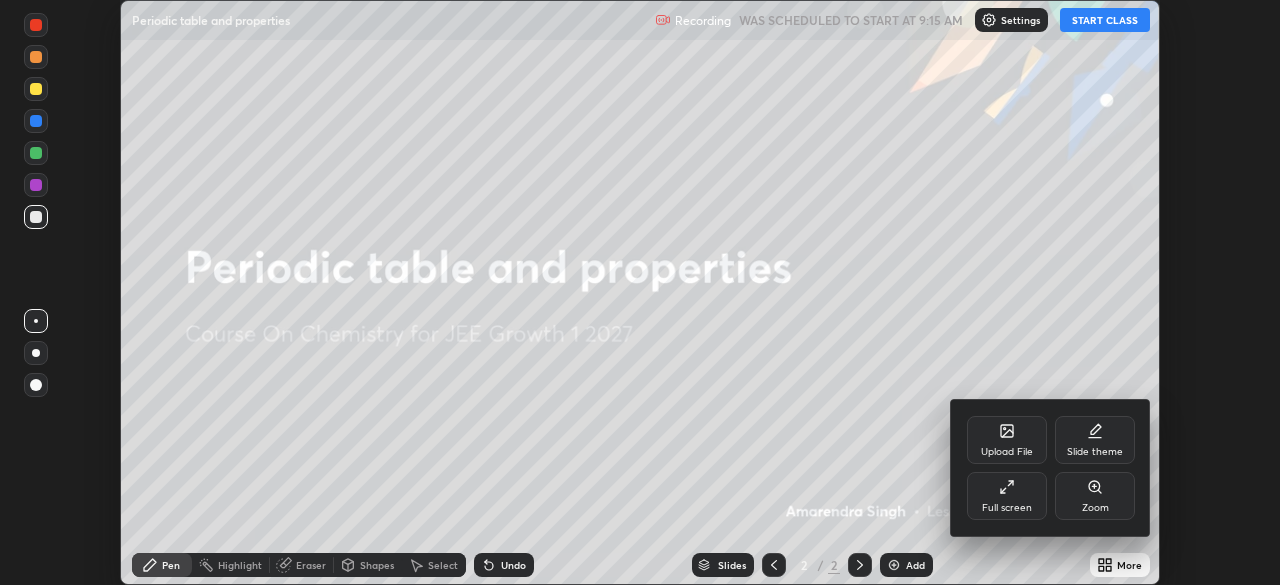 click on "Full screen" at bounding box center [1007, 508] 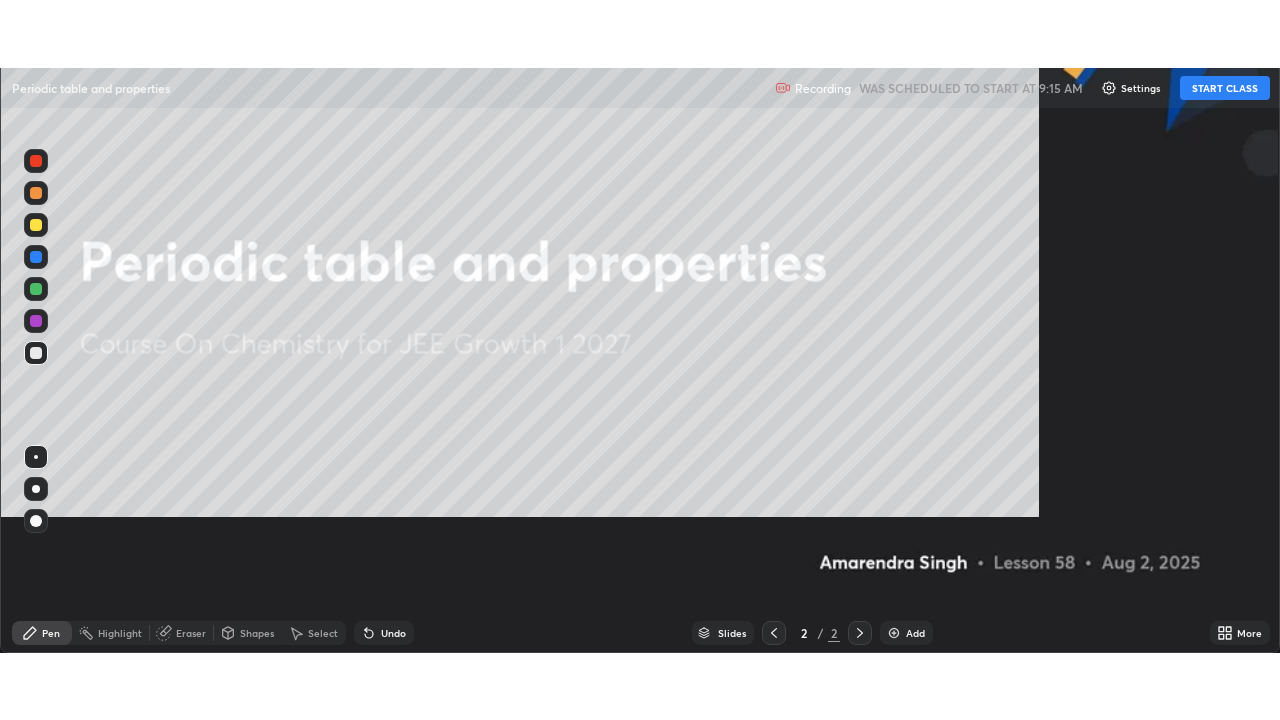 scroll, scrollTop: 99280, scrollLeft: 98720, axis: both 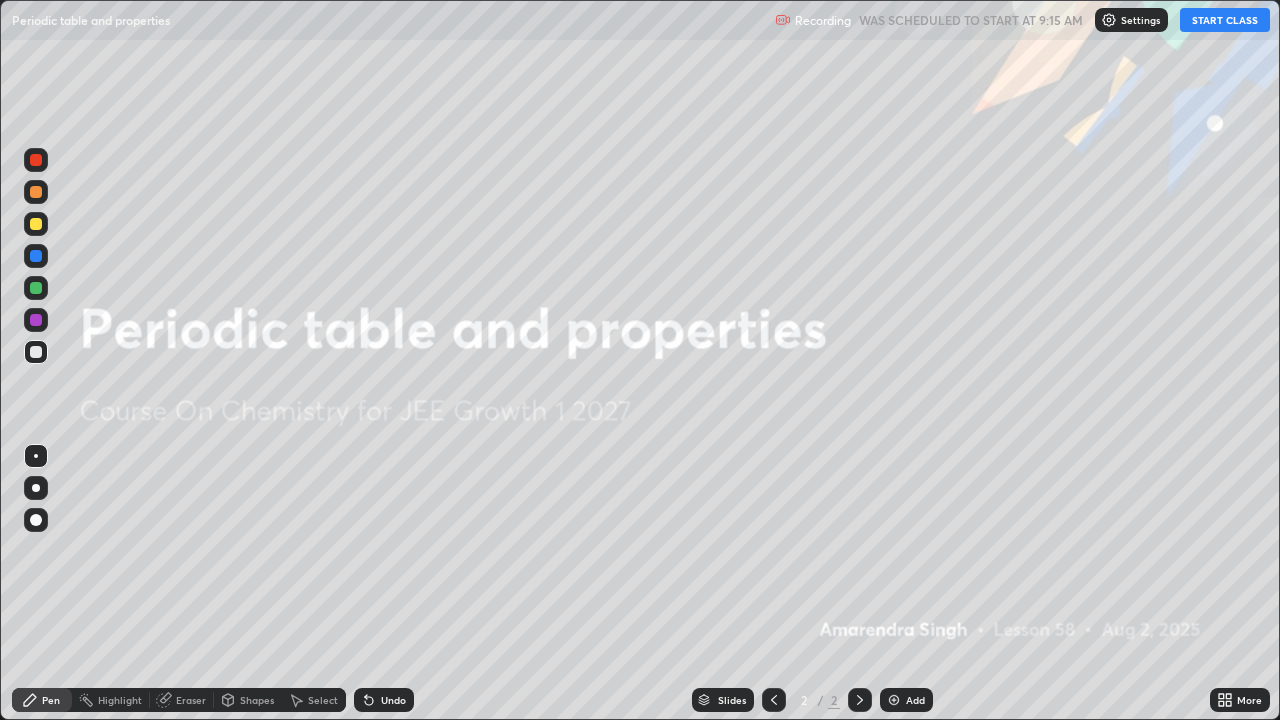click on "START CLASS" at bounding box center (1225, 20) 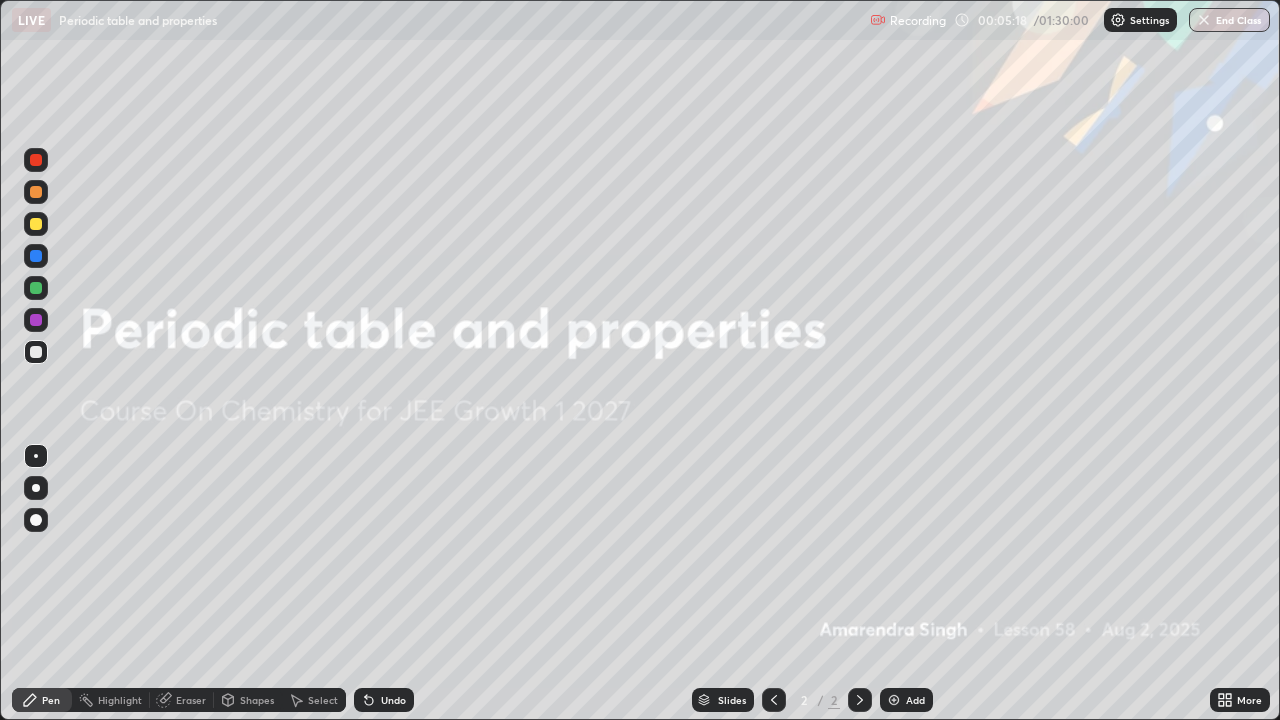 click on "Add" at bounding box center (906, 700) 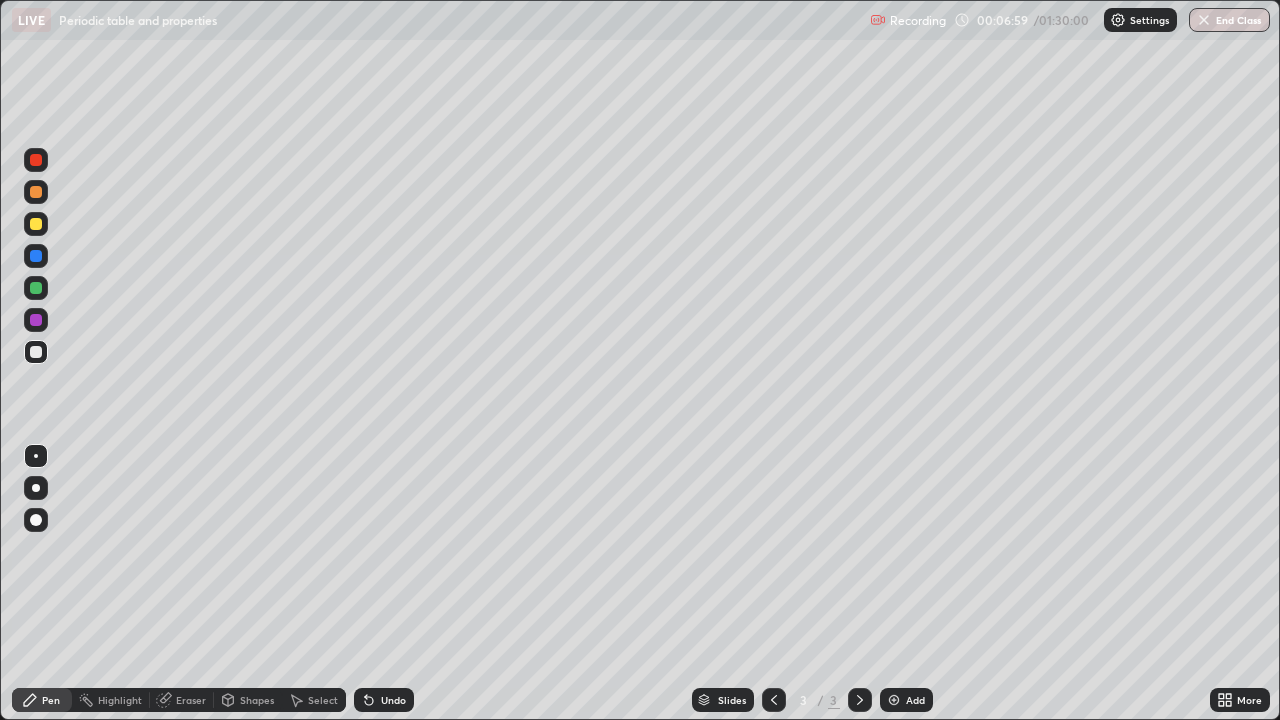 click on "Undo" at bounding box center [393, 700] 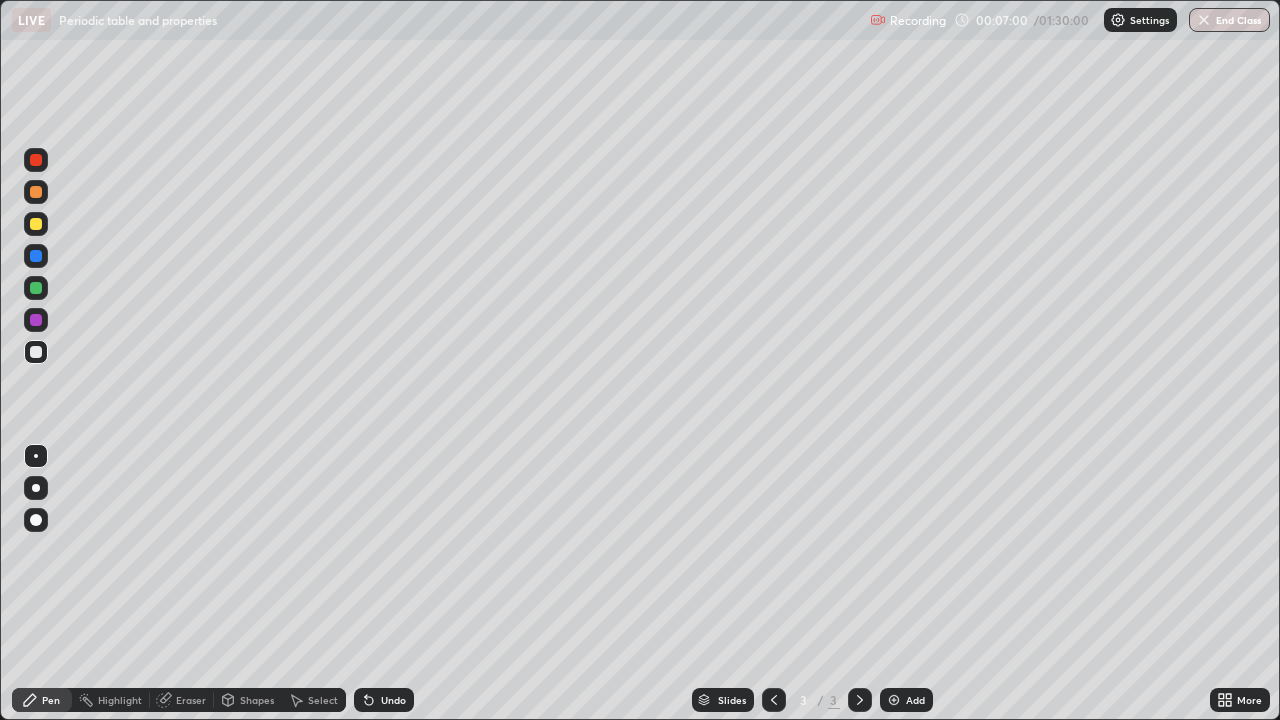 click on "Undo" at bounding box center [384, 700] 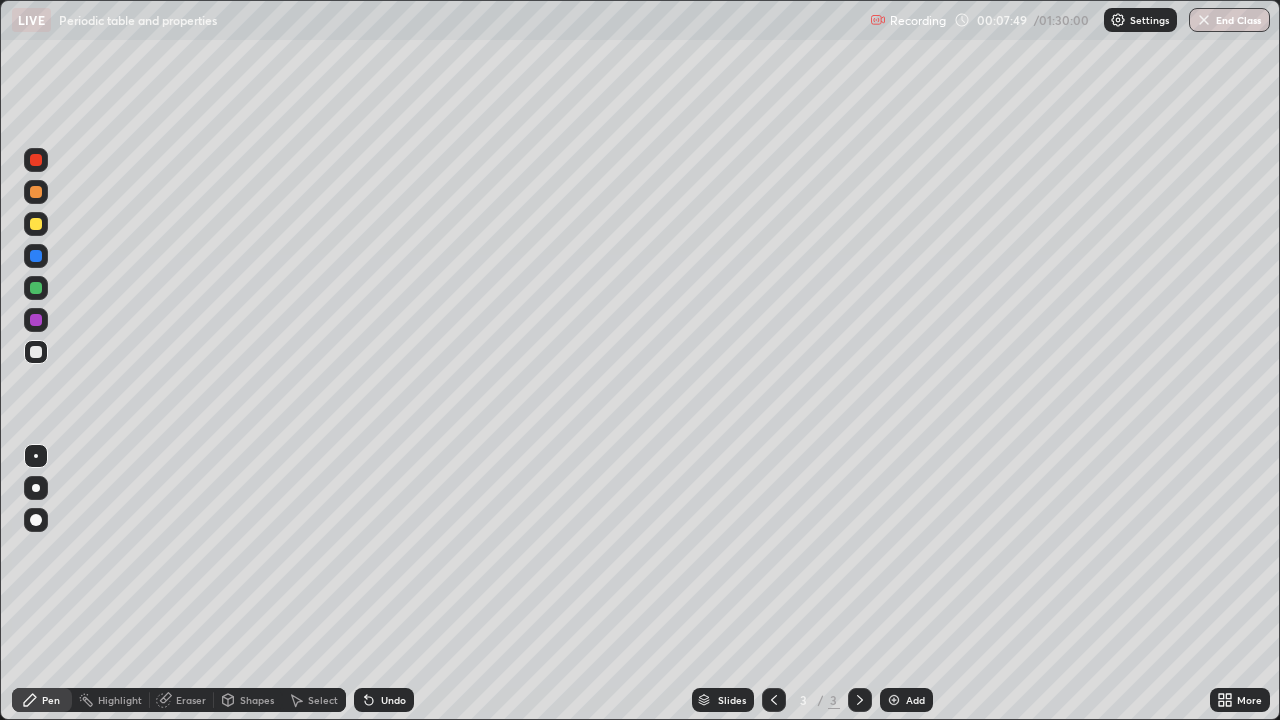 click at bounding box center (36, 160) 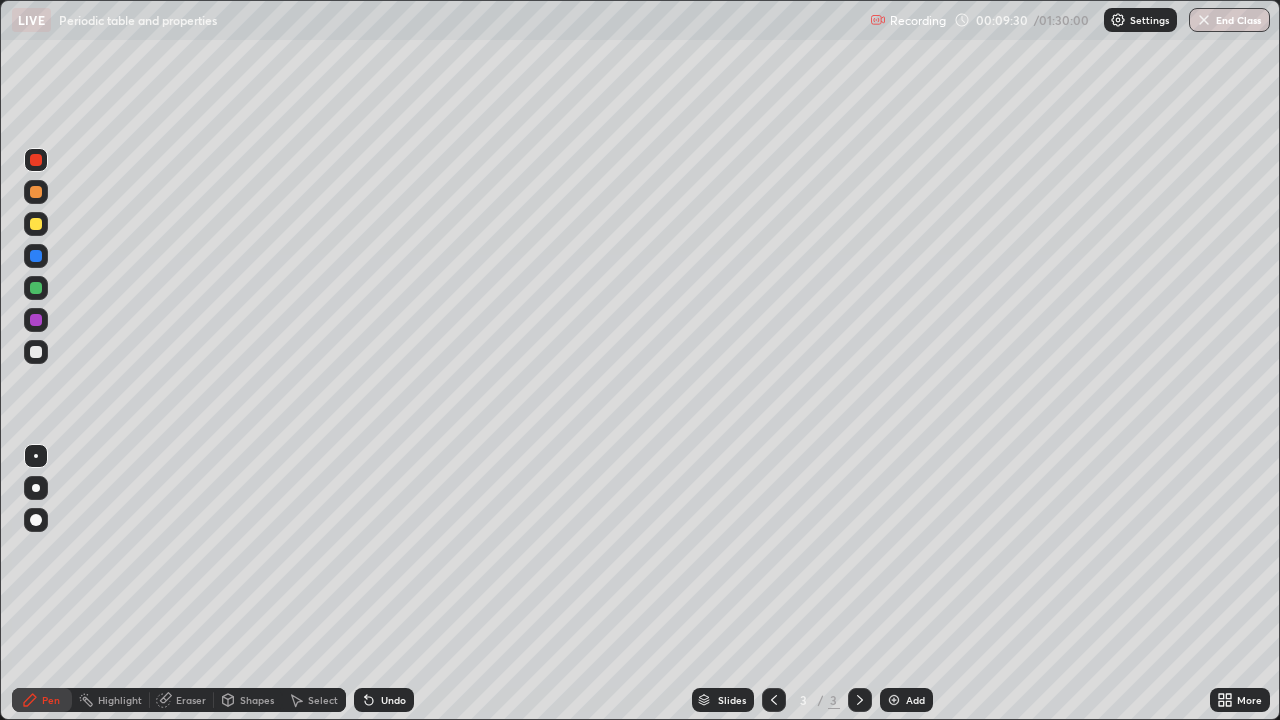 click at bounding box center (36, 320) 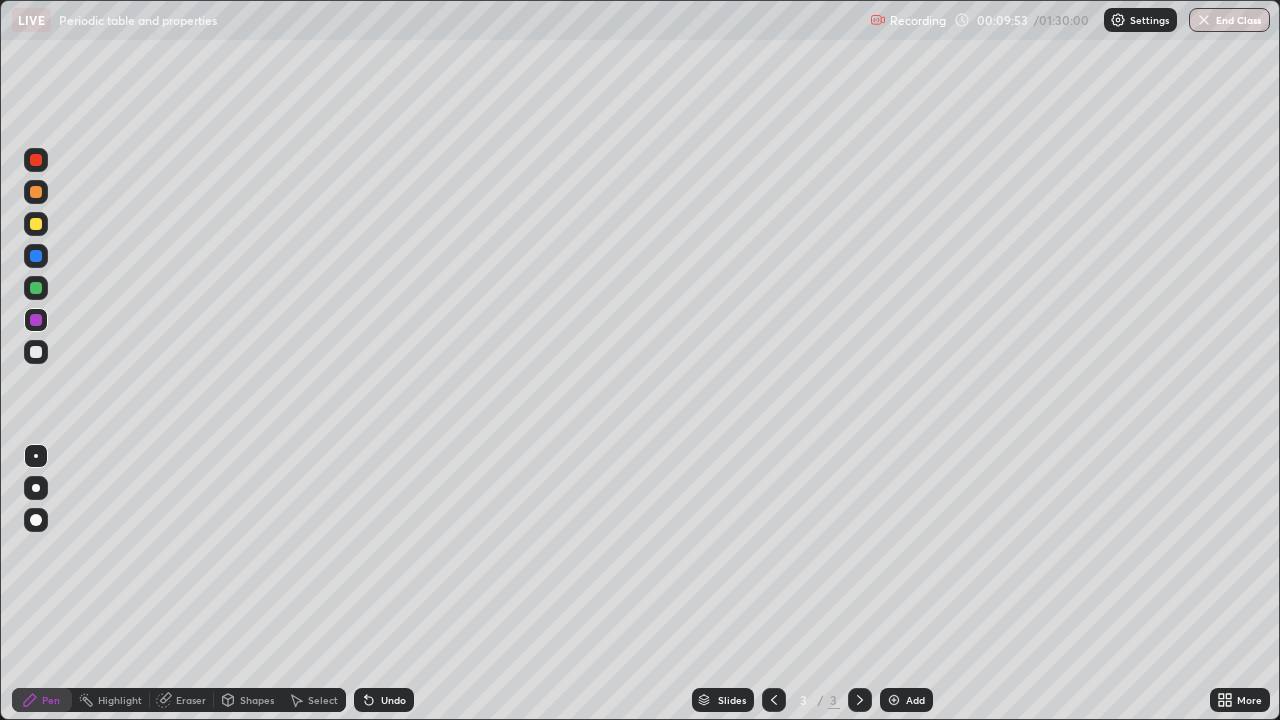 click at bounding box center [36, 352] 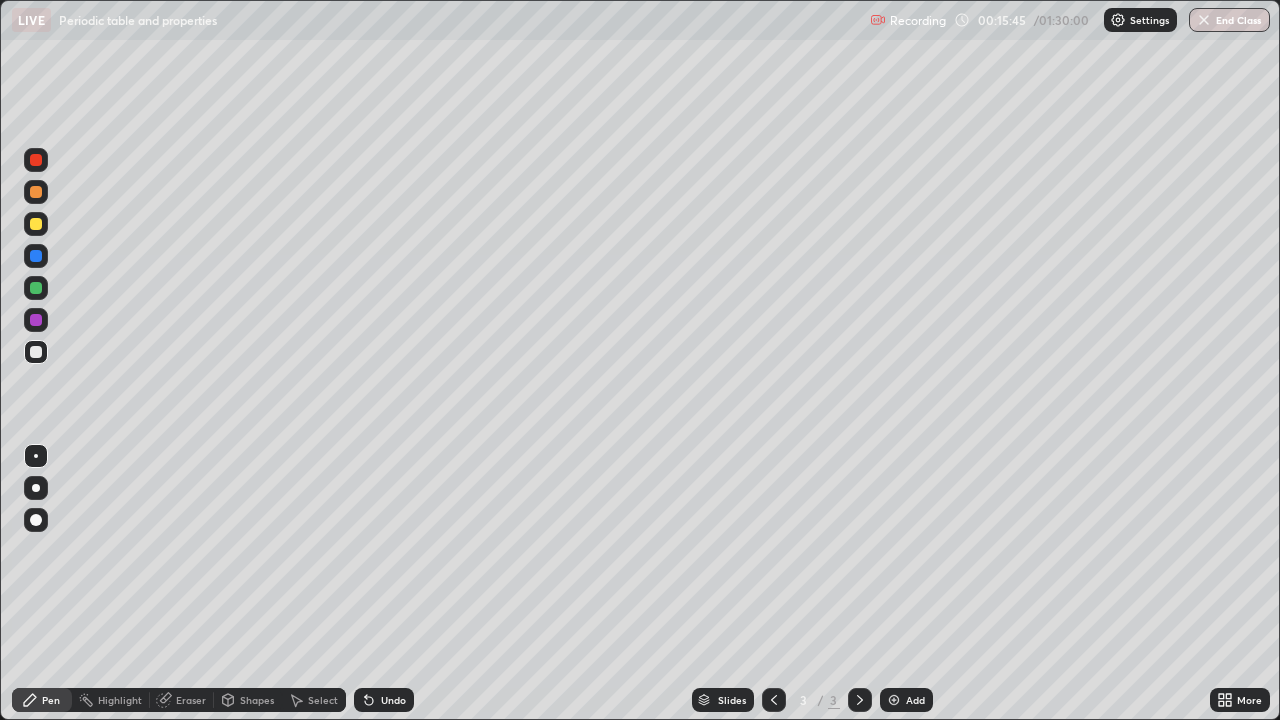 click at bounding box center (894, 700) 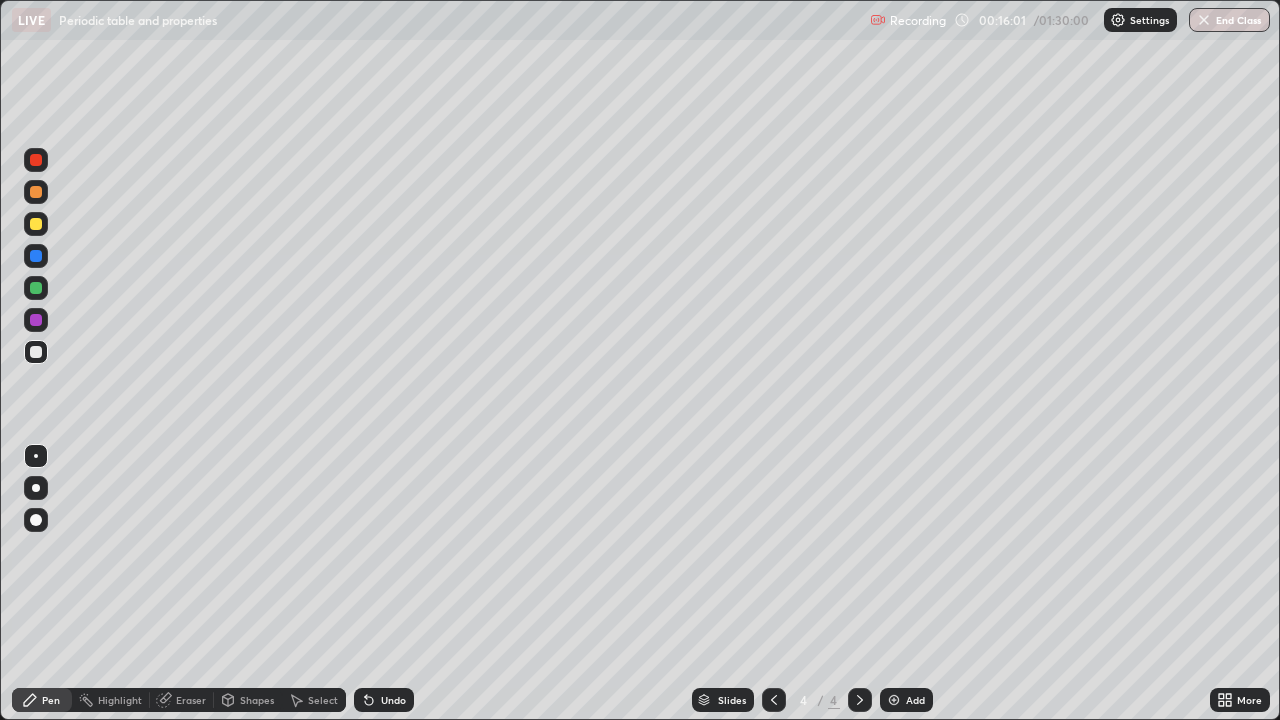 click at bounding box center (36, 256) 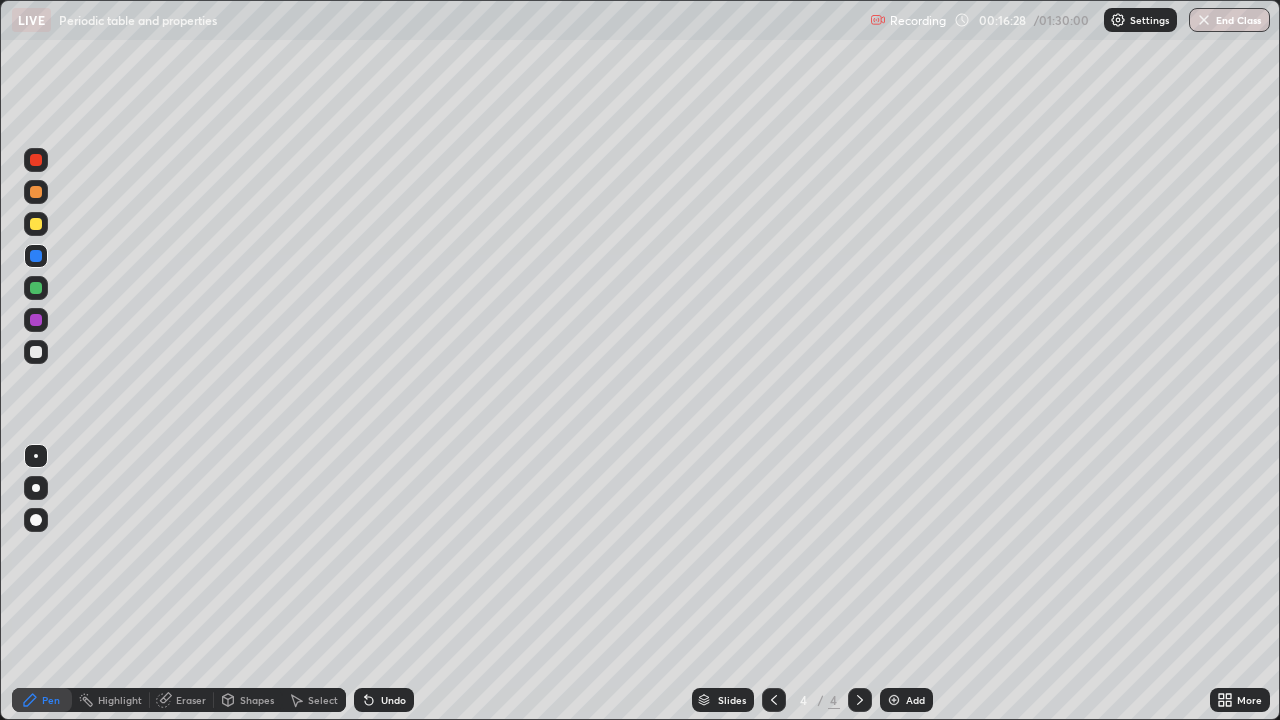 click at bounding box center [36, 320] 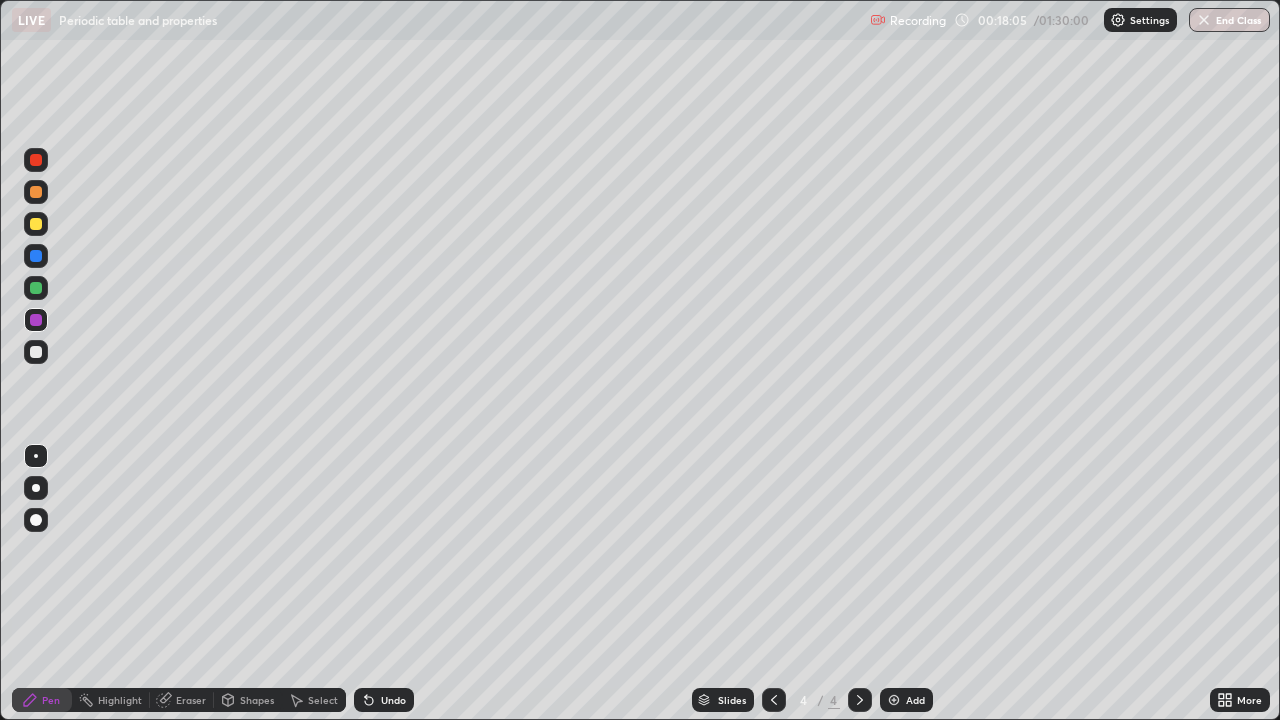 click 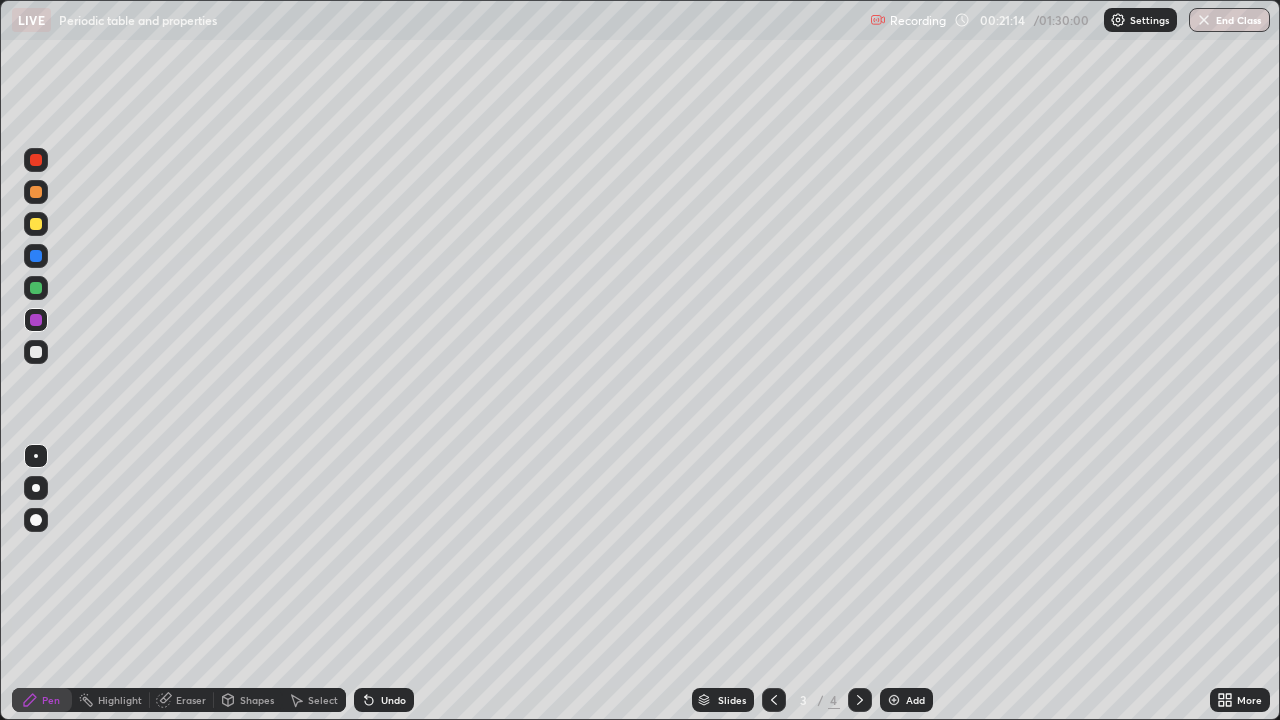 click on "Add" at bounding box center [906, 700] 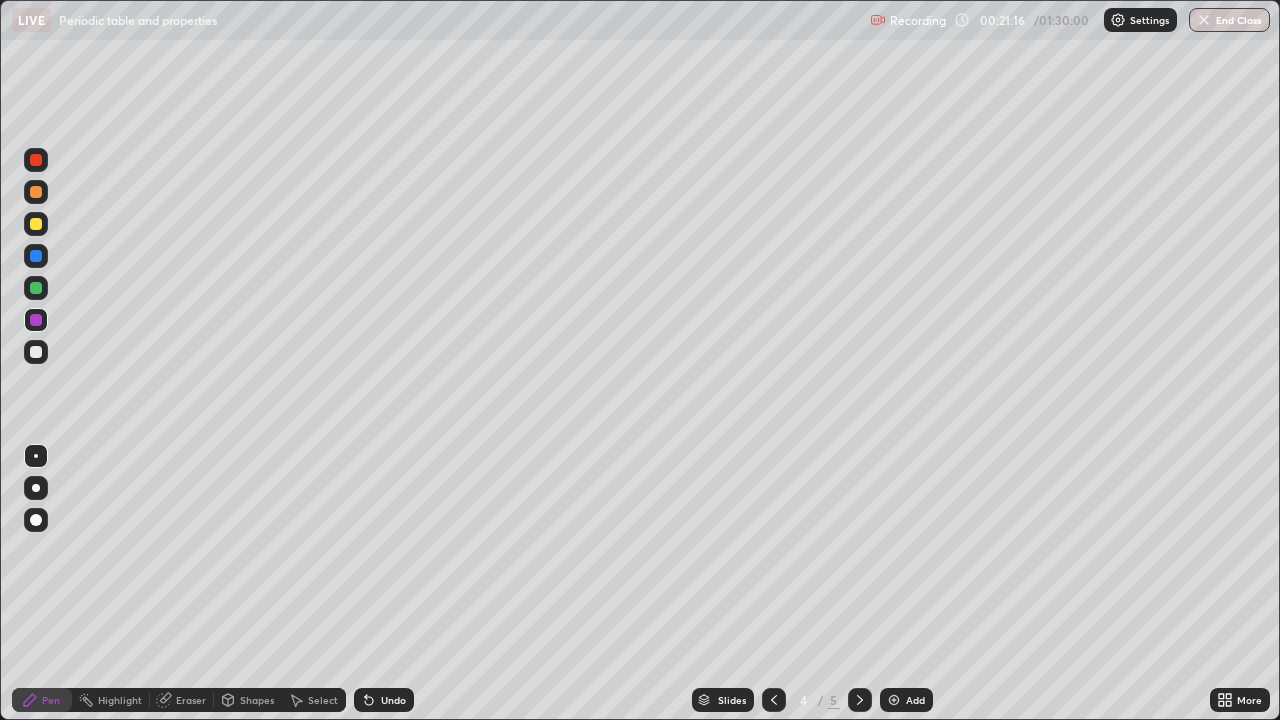 click at bounding box center [36, 160] 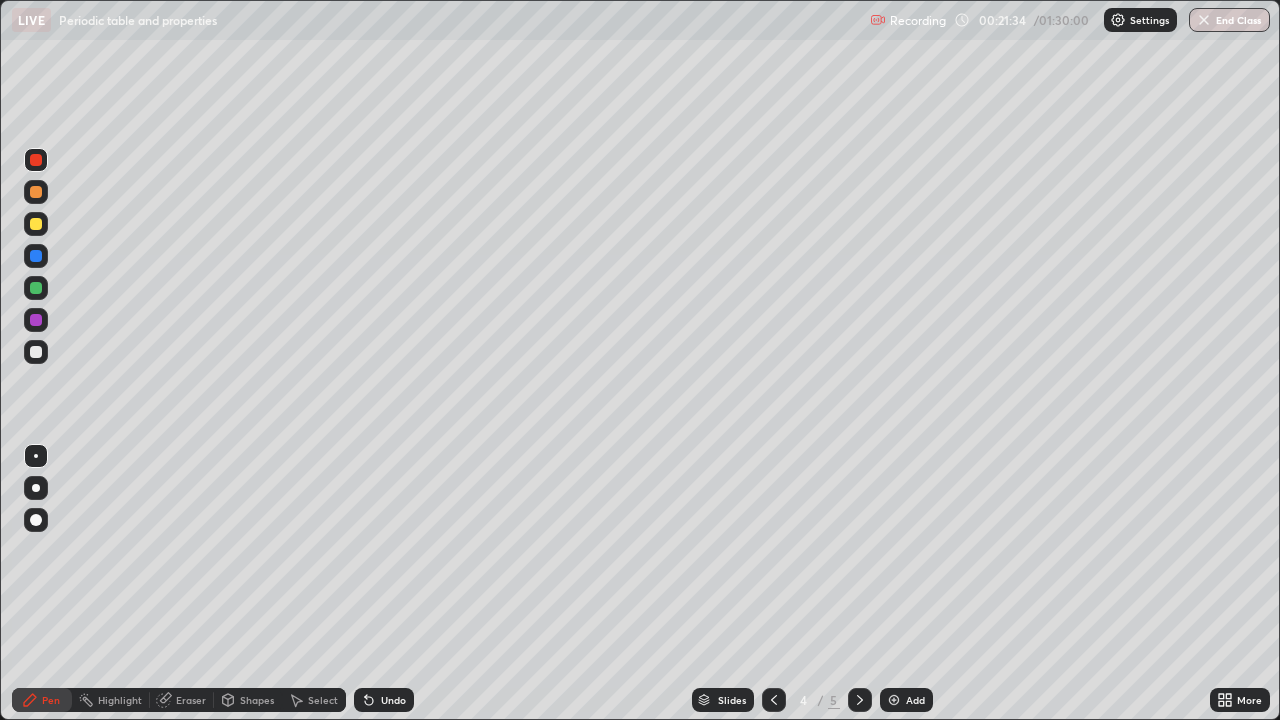 click at bounding box center [36, 352] 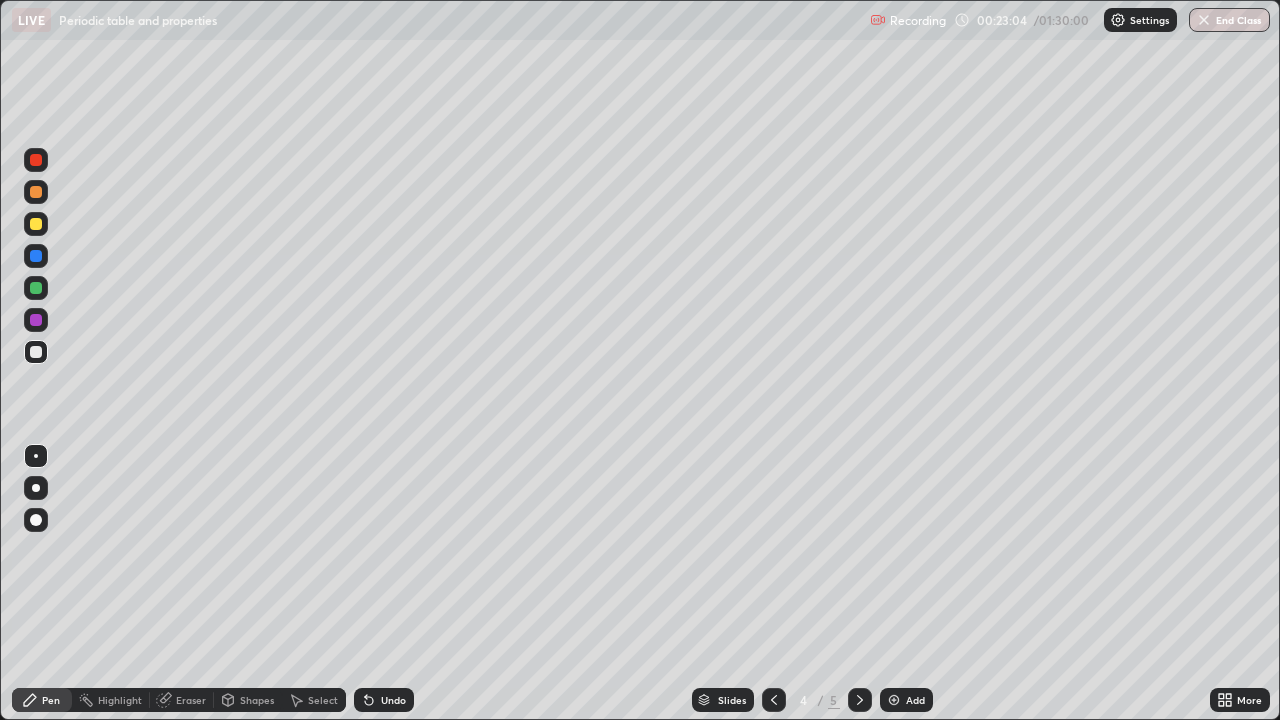 click 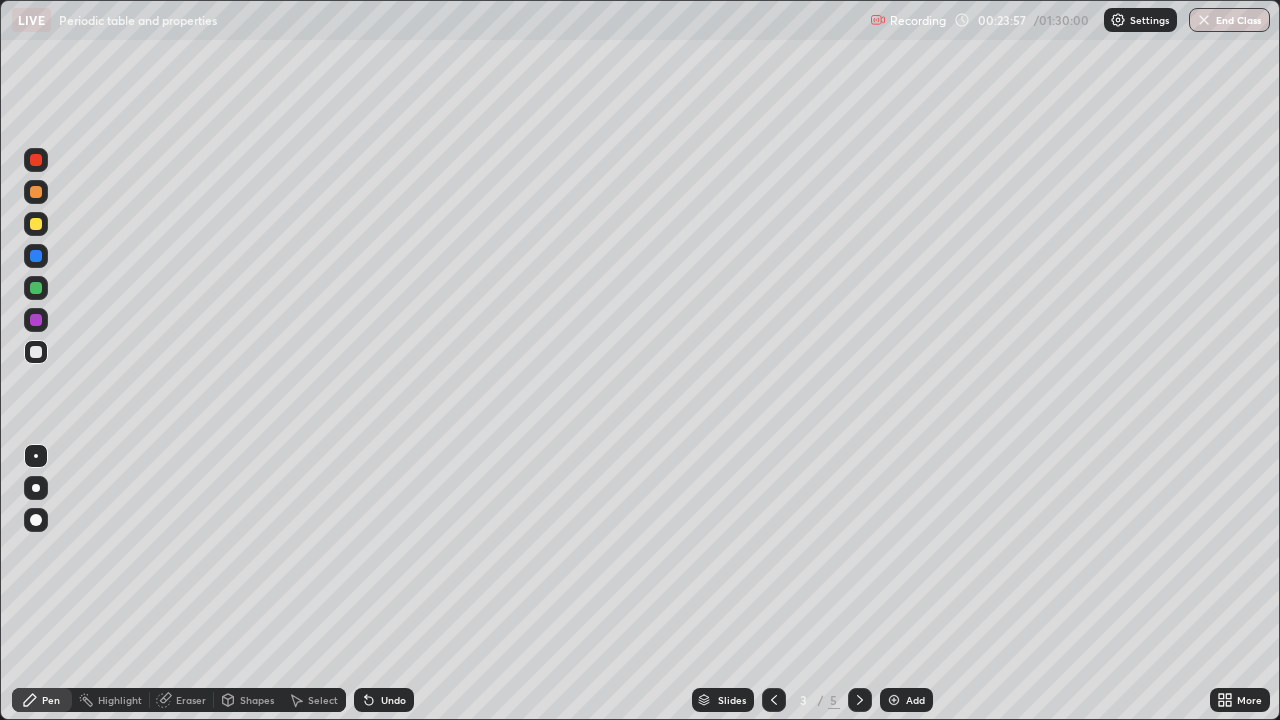 click on "Undo" at bounding box center [384, 700] 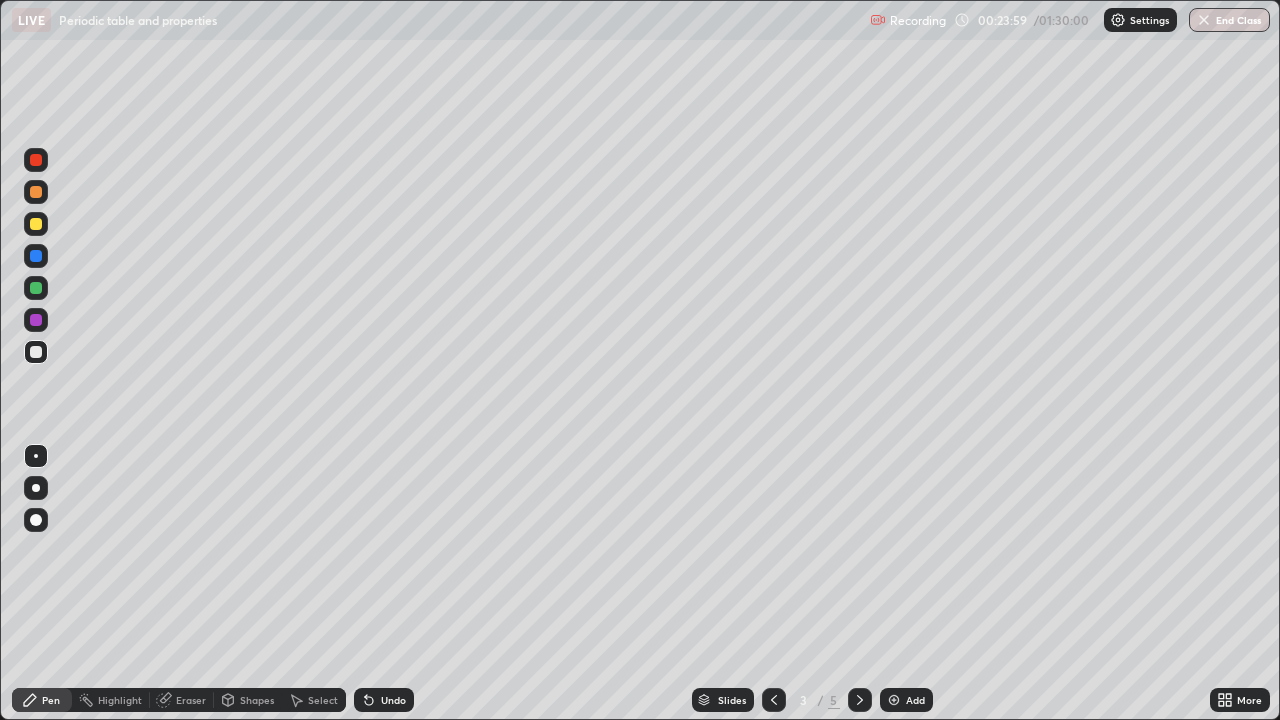 click on "Undo" at bounding box center (393, 700) 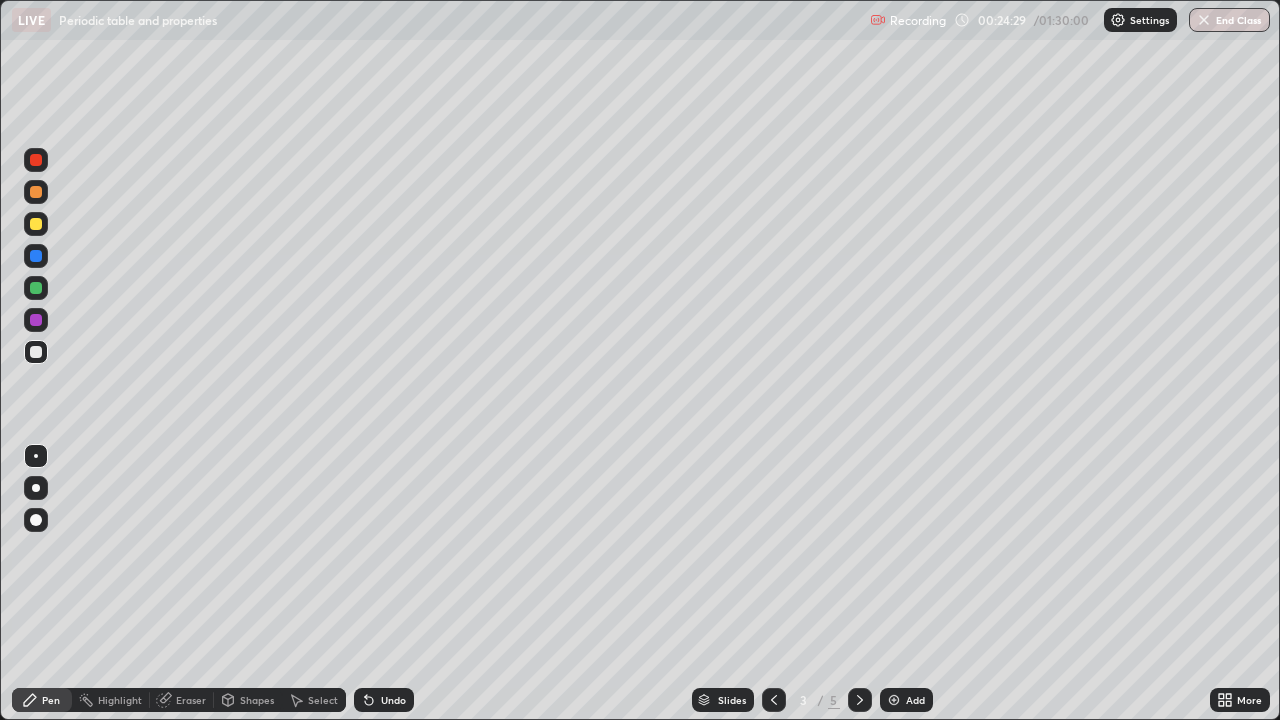 click on "Undo" at bounding box center (393, 700) 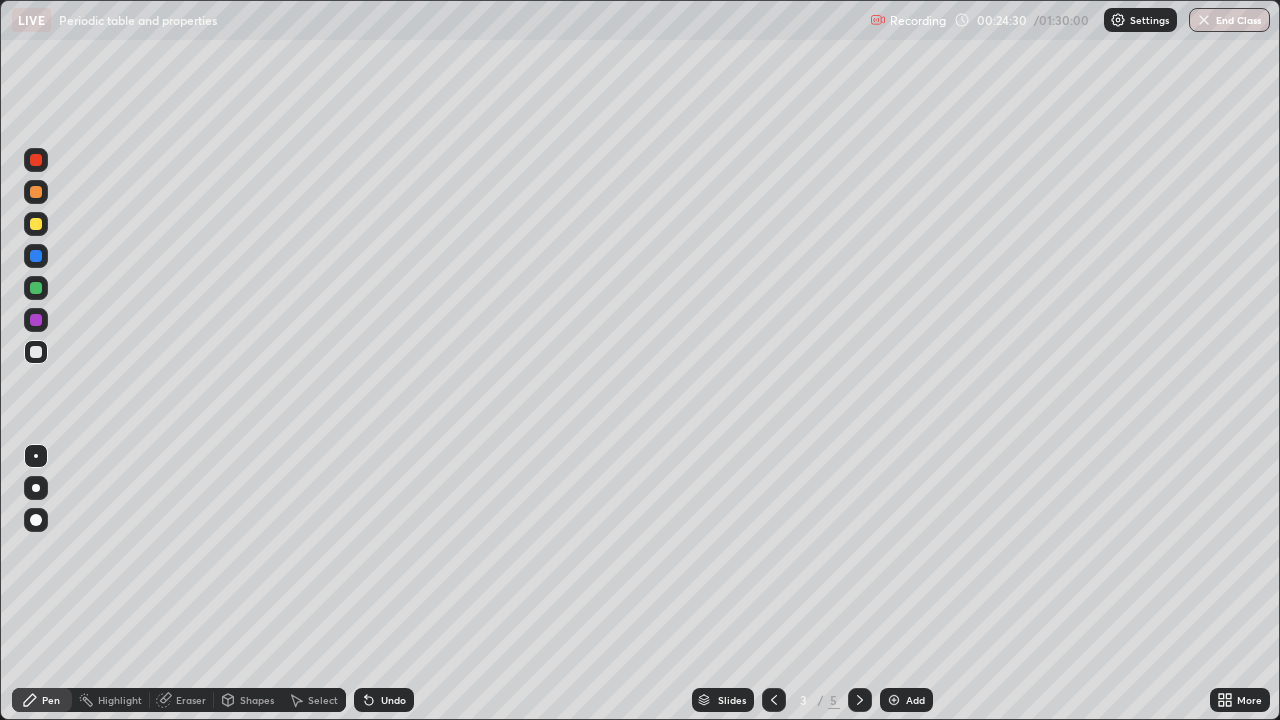 click on "Undo" at bounding box center (384, 700) 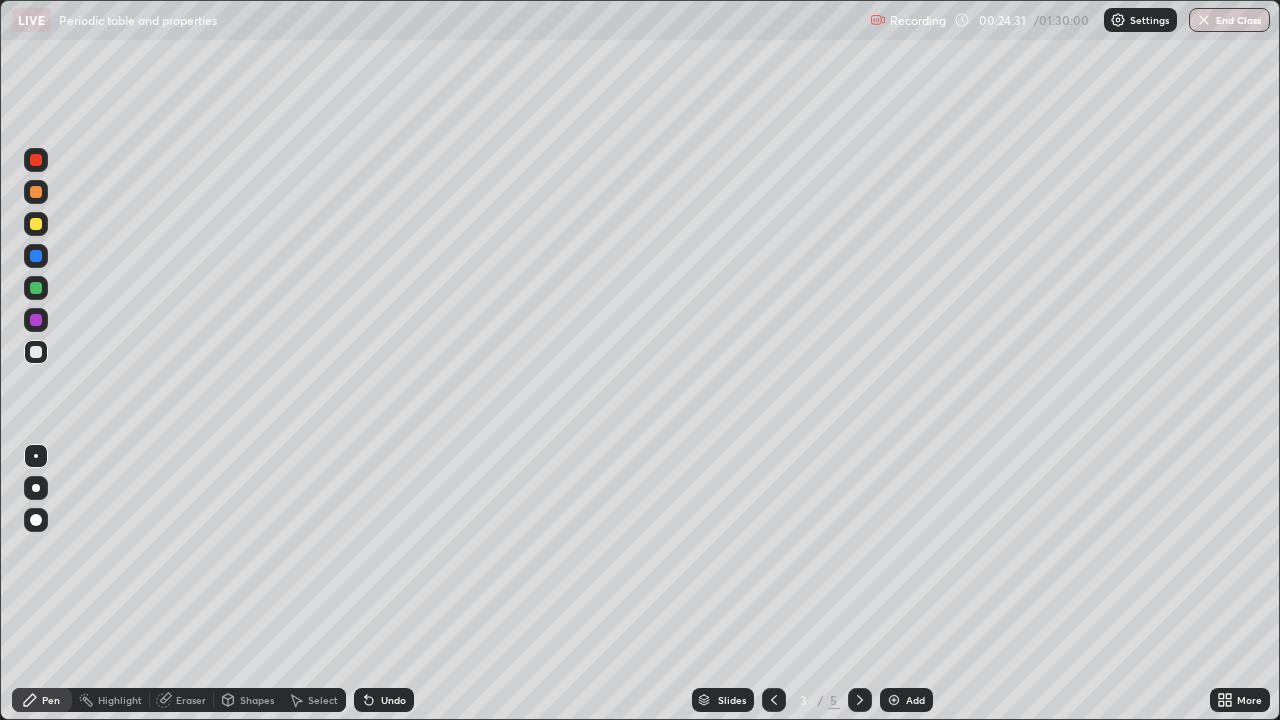 click on "Slides 3 / 5 Add" at bounding box center (812, 700) 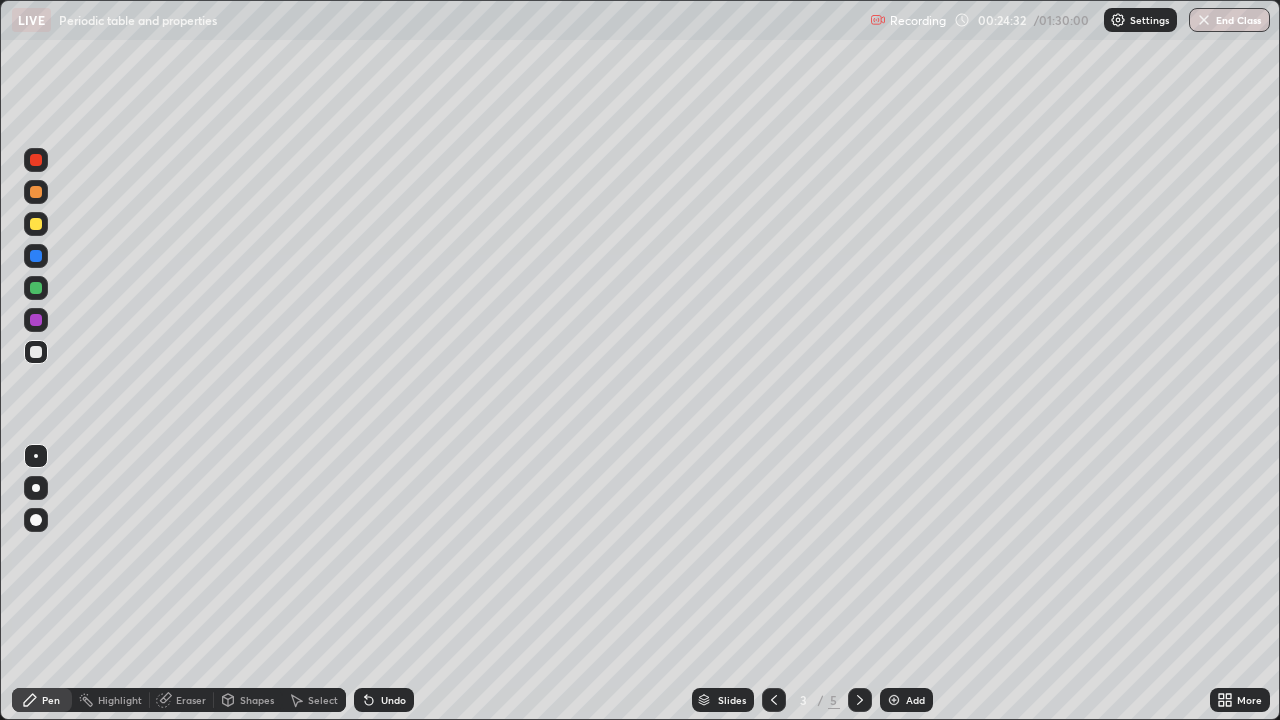 click on "Undo" at bounding box center (393, 700) 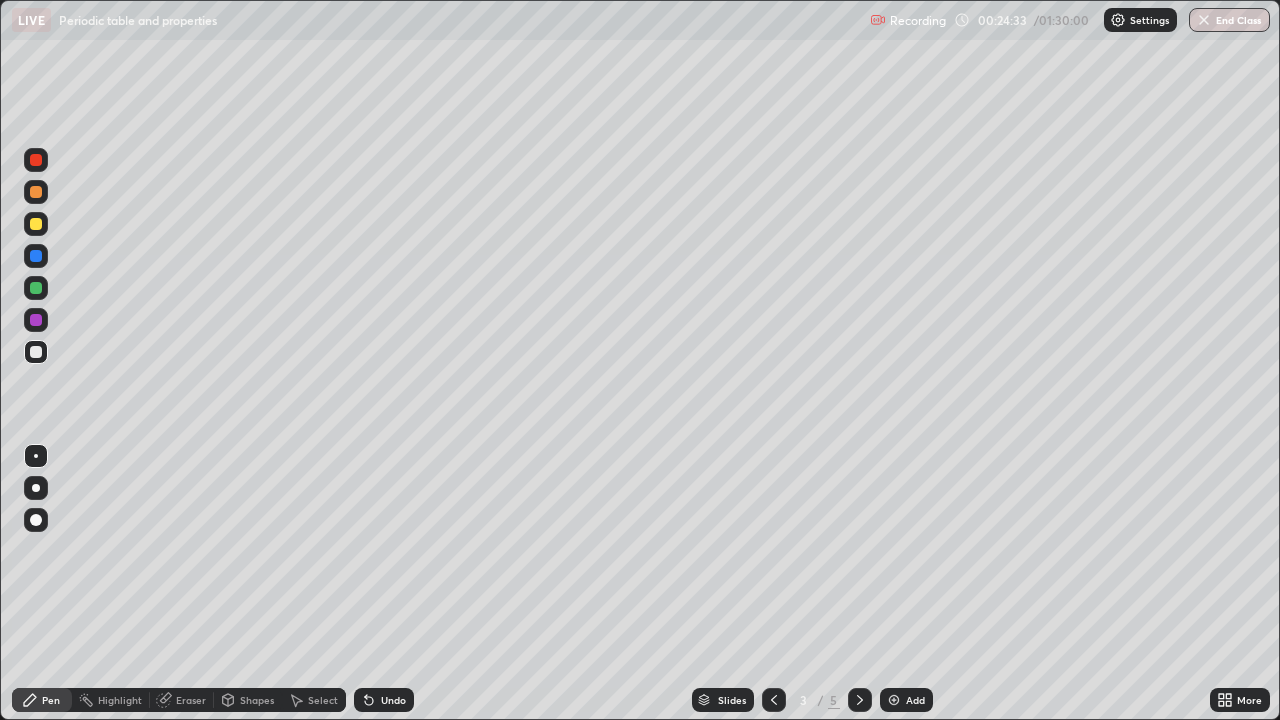 click on "Undo" at bounding box center (393, 700) 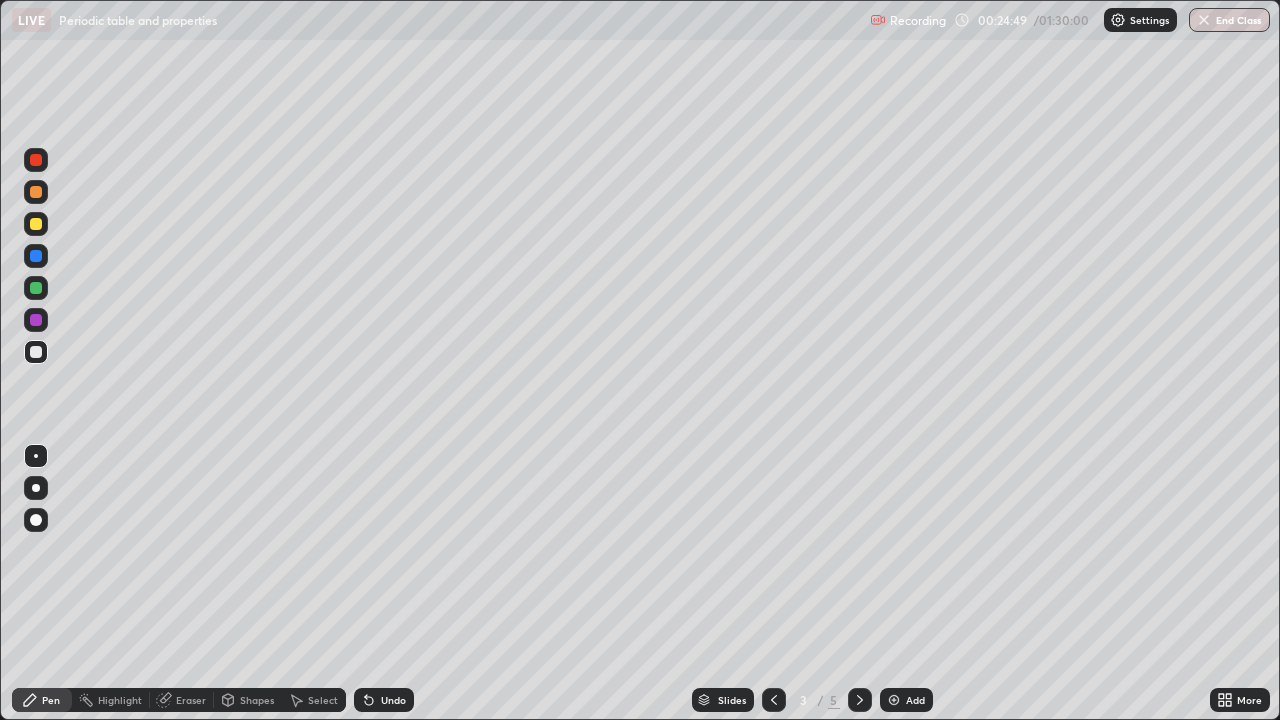 click at bounding box center [860, 700] 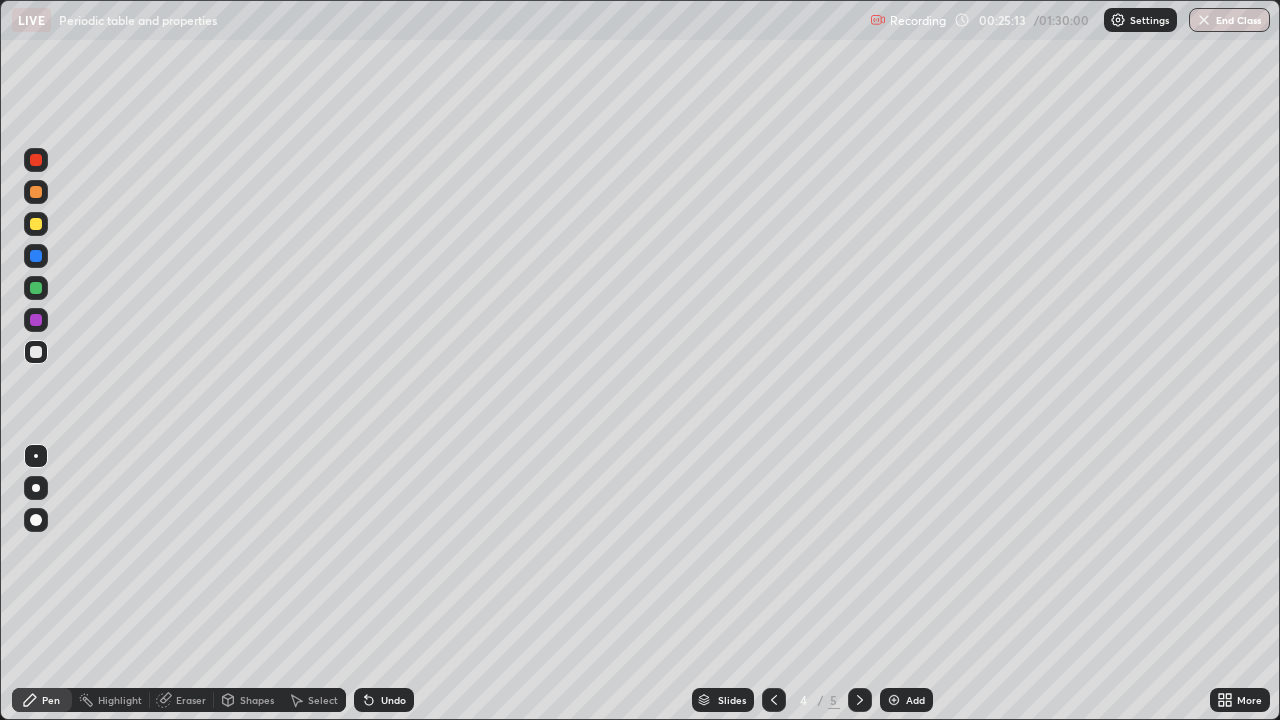 click at bounding box center [860, 700] 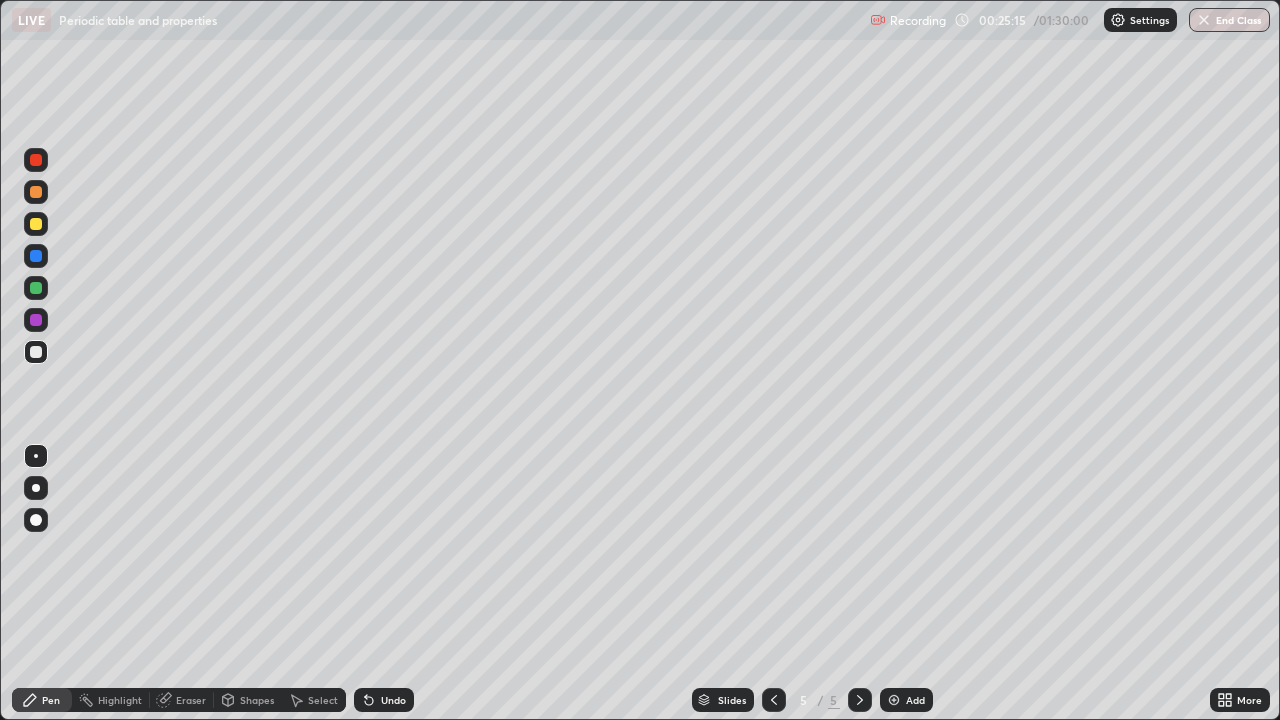 click on "Add" at bounding box center (915, 700) 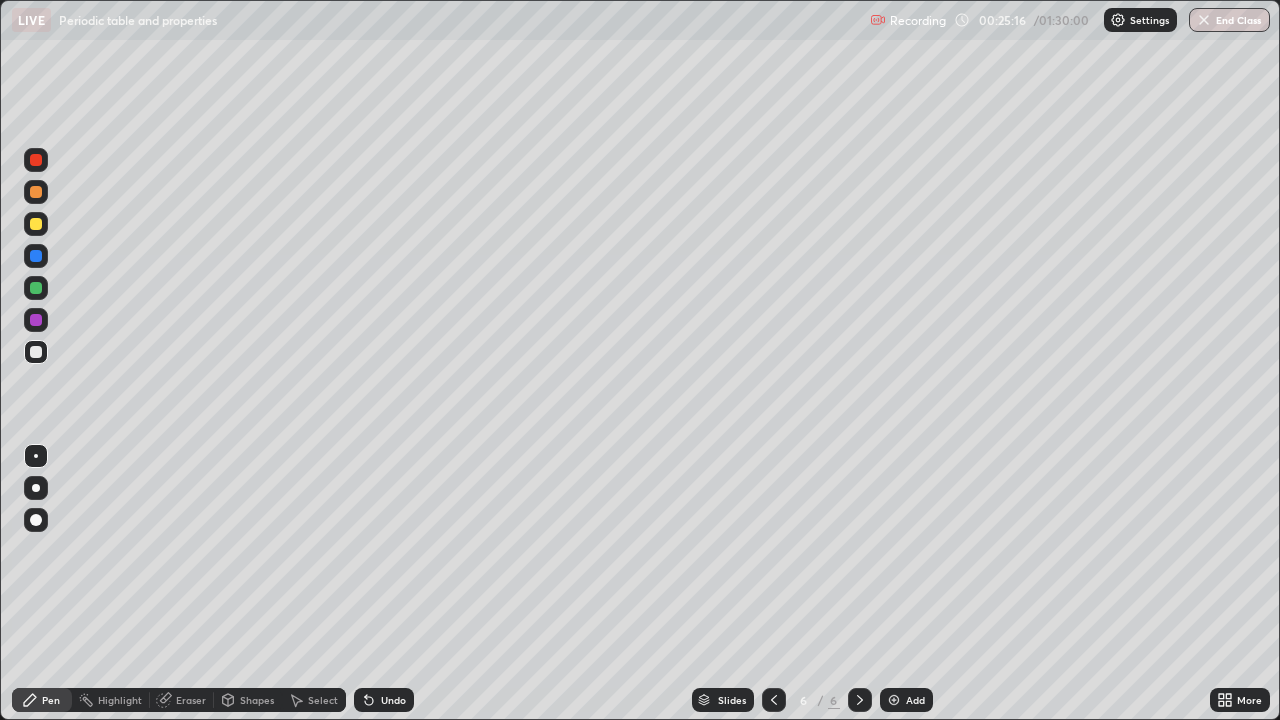 click at bounding box center [36, 160] 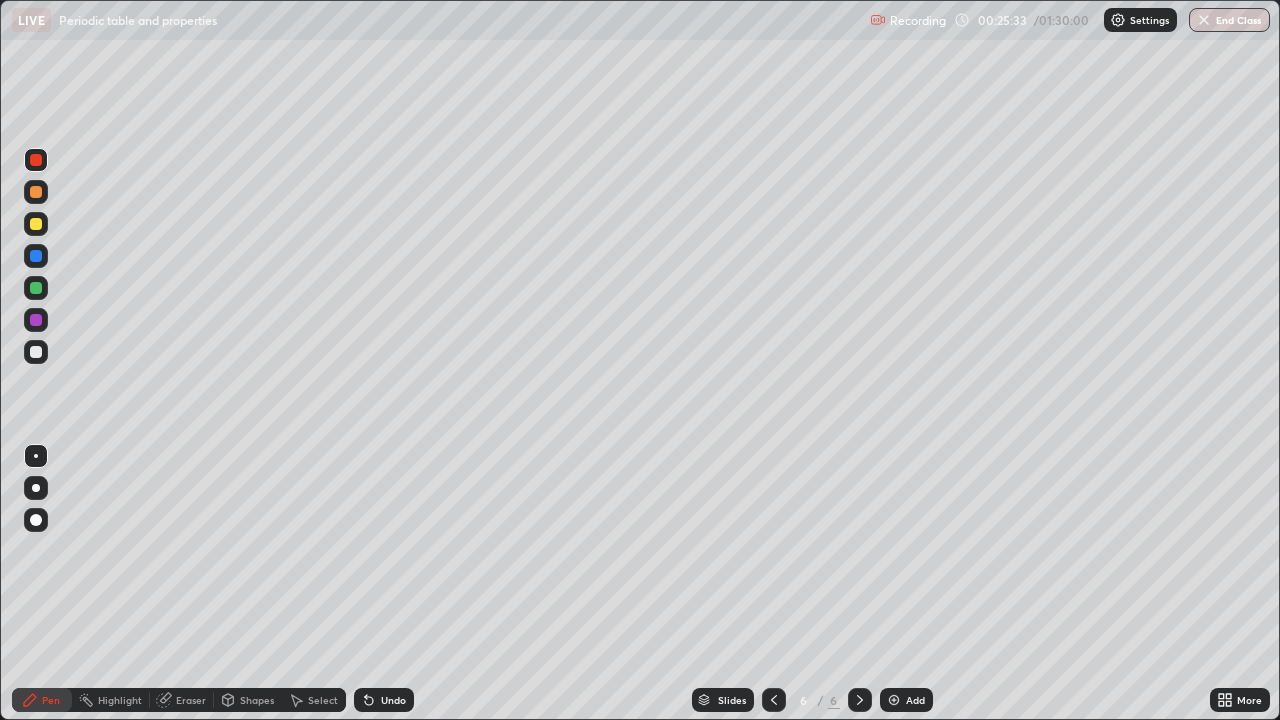 click at bounding box center (36, 224) 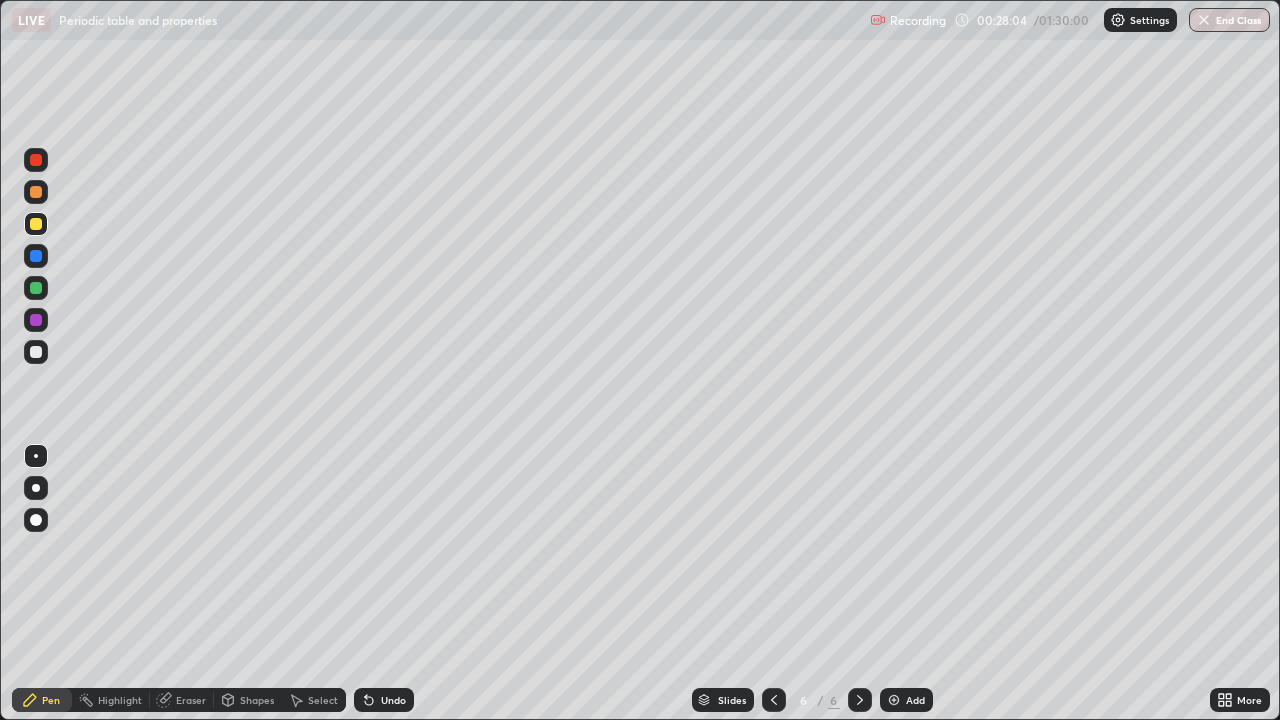 click on "Add" at bounding box center (906, 700) 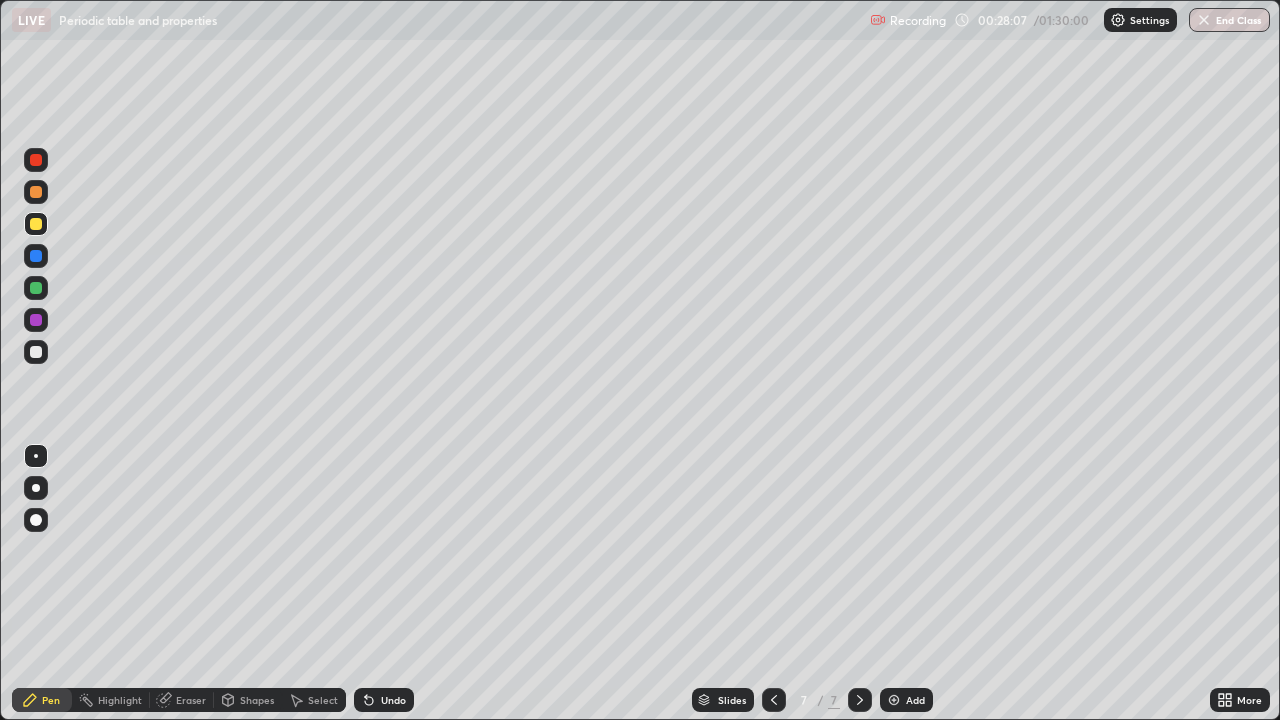 click at bounding box center [36, 160] 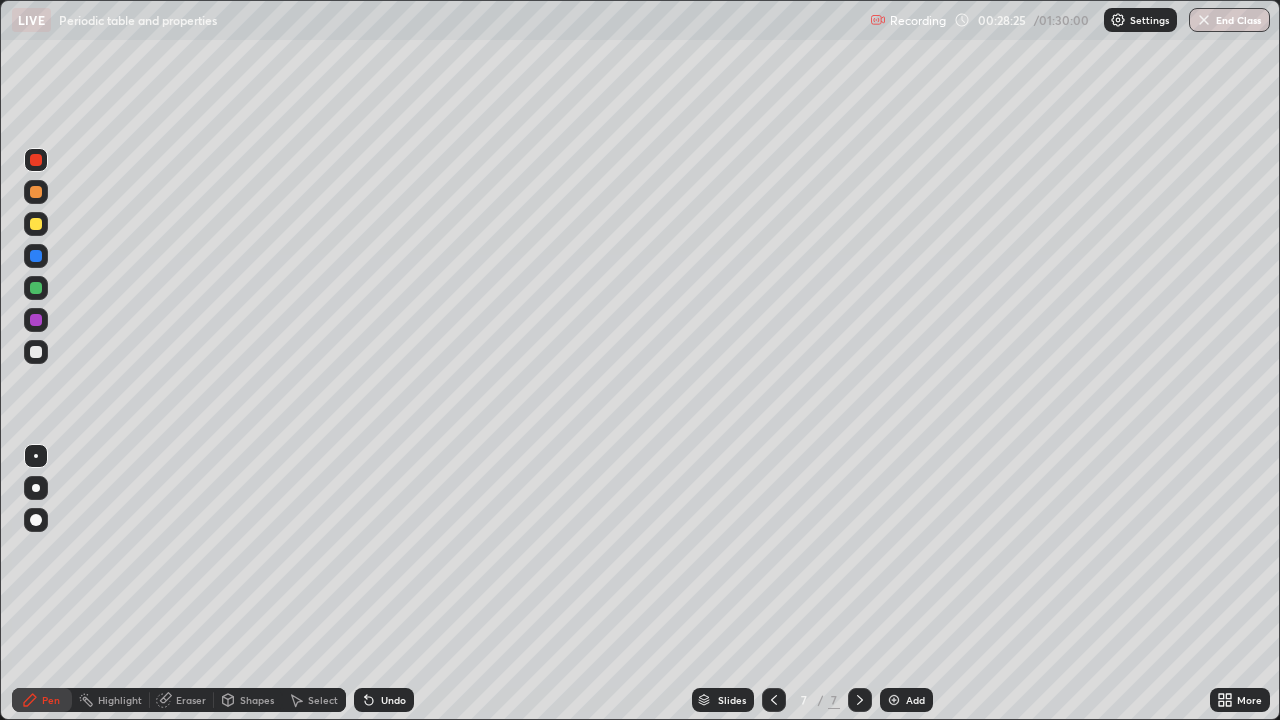 click at bounding box center [36, 256] 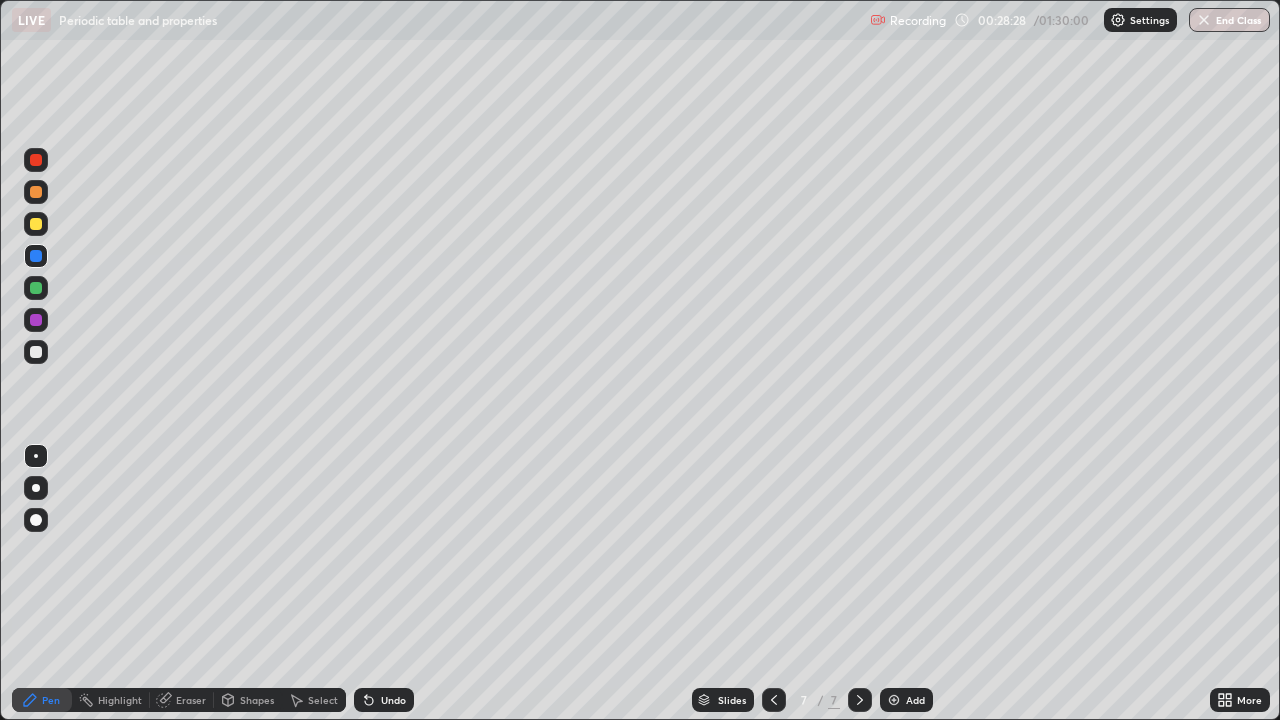 click at bounding box center (36, 160) 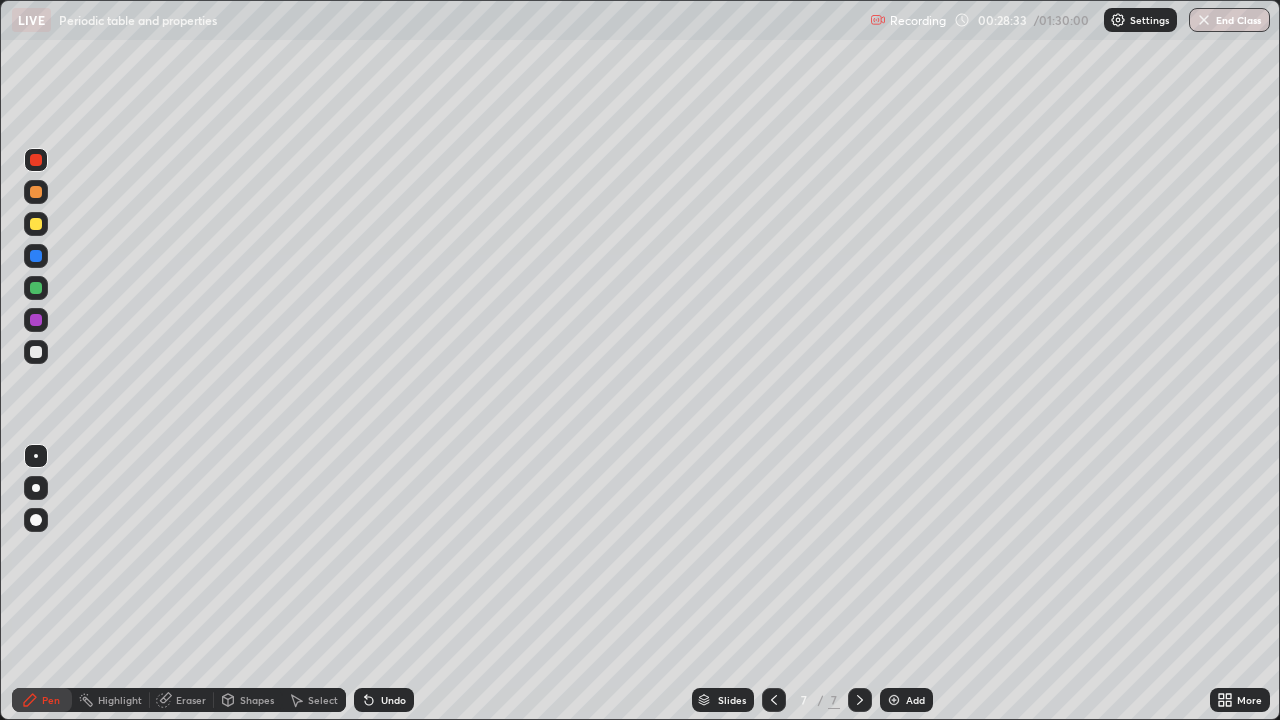 click at bounding box center (36, 224) 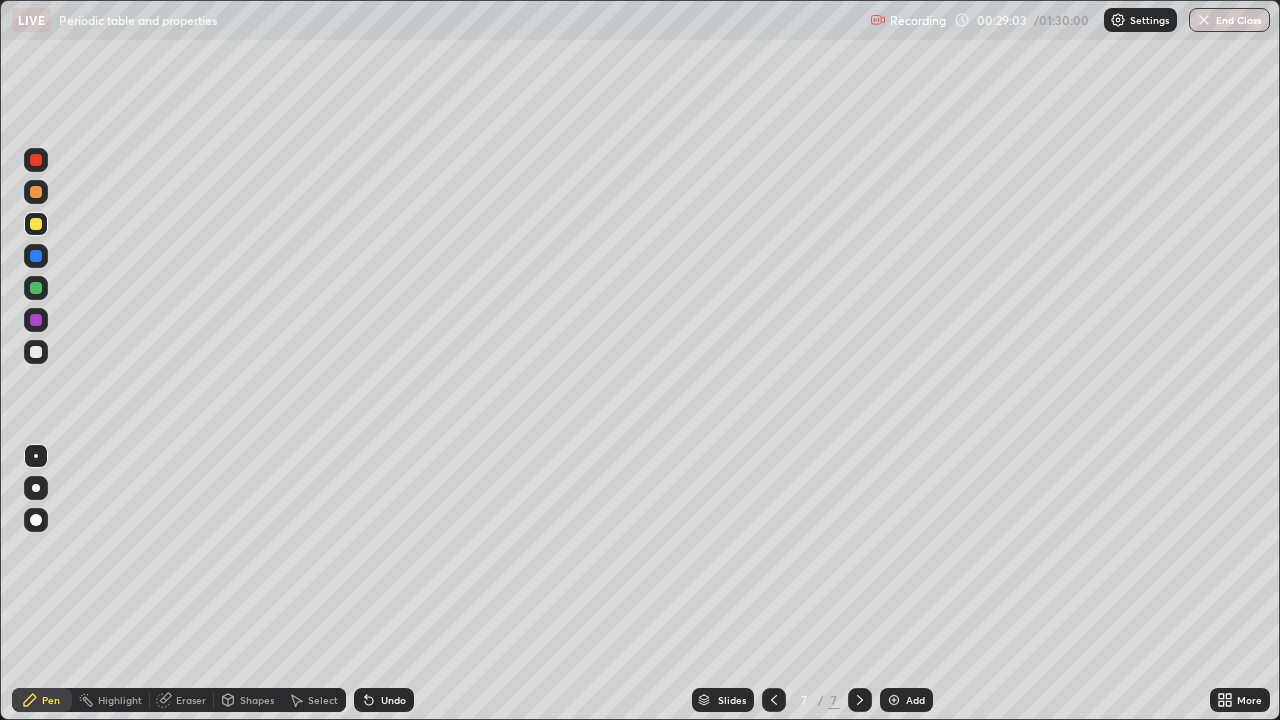 click on "Undo" at bounding box center [384, 700] 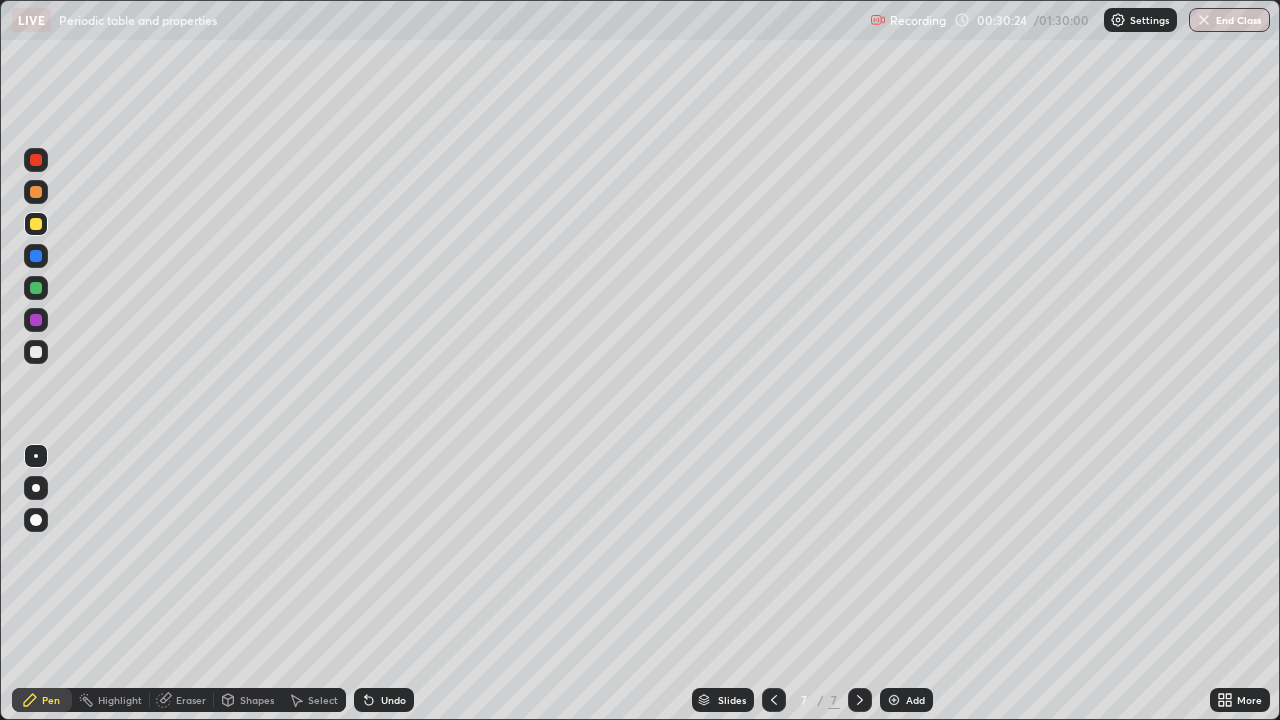 click at bounding box center [36, 352] 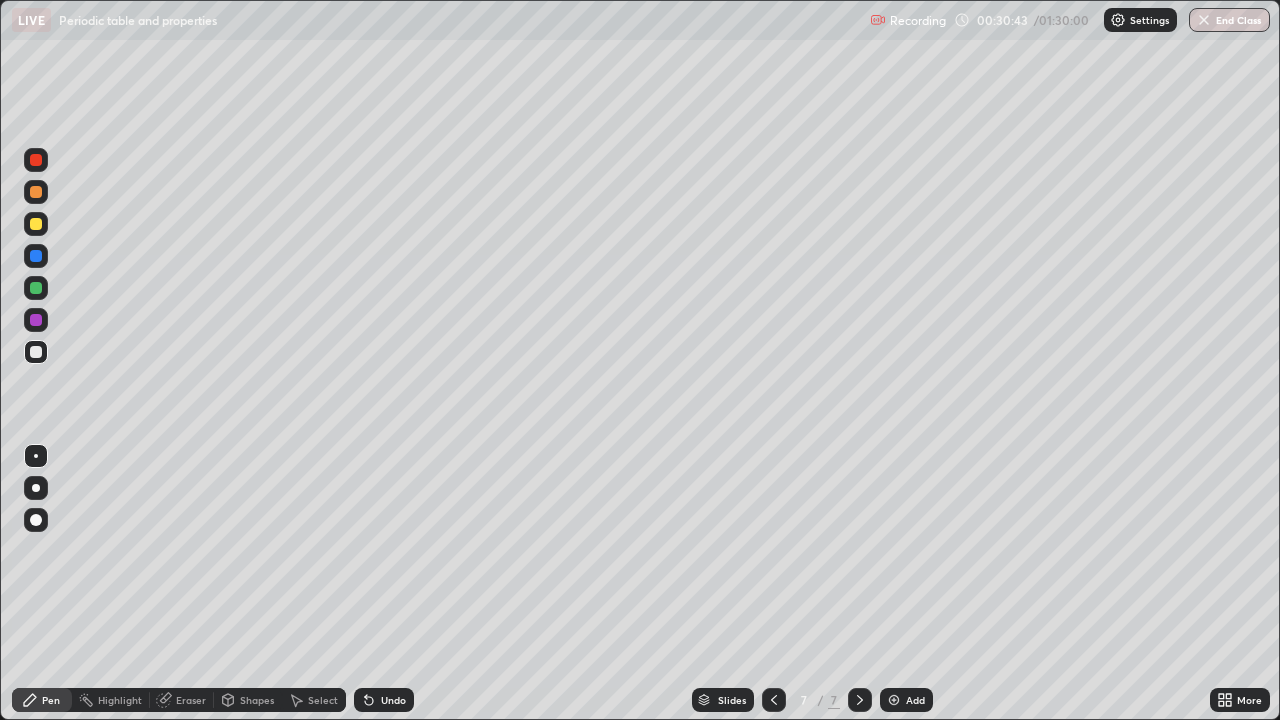 click at bounding box center [36, 288] 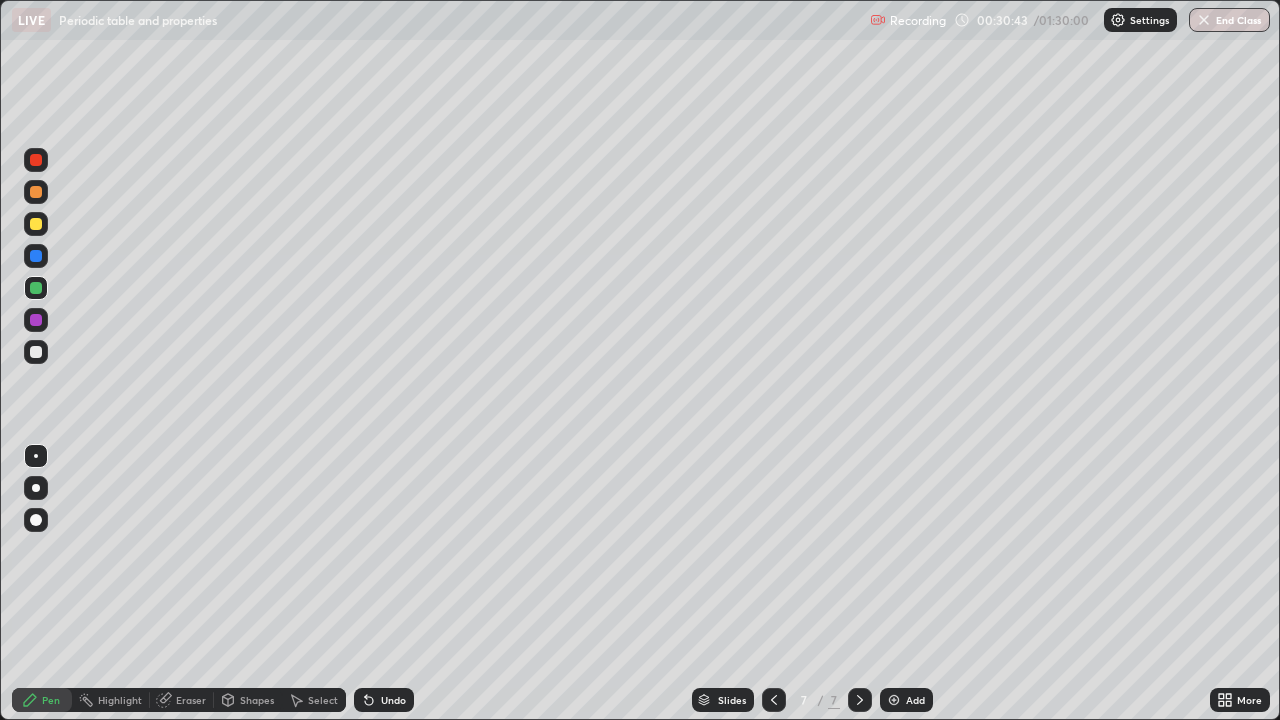 click at bounding box center (36, 256) 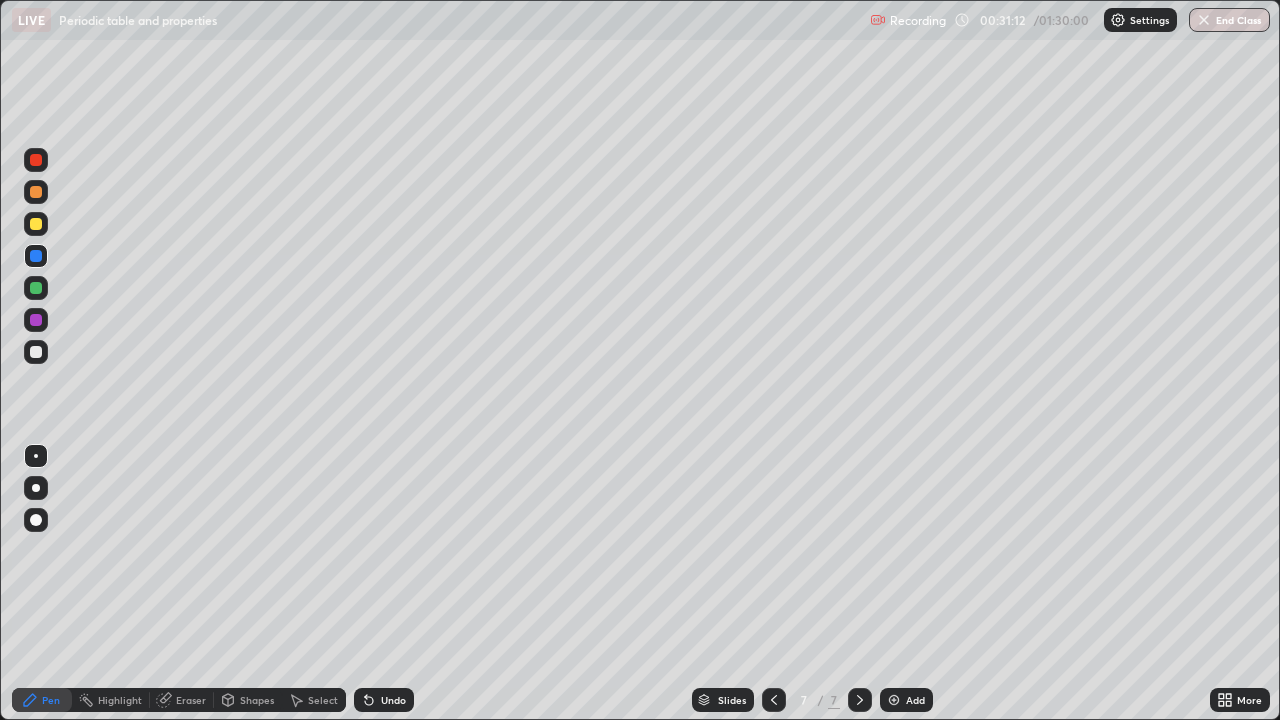 click at bounding box center (36, 320) 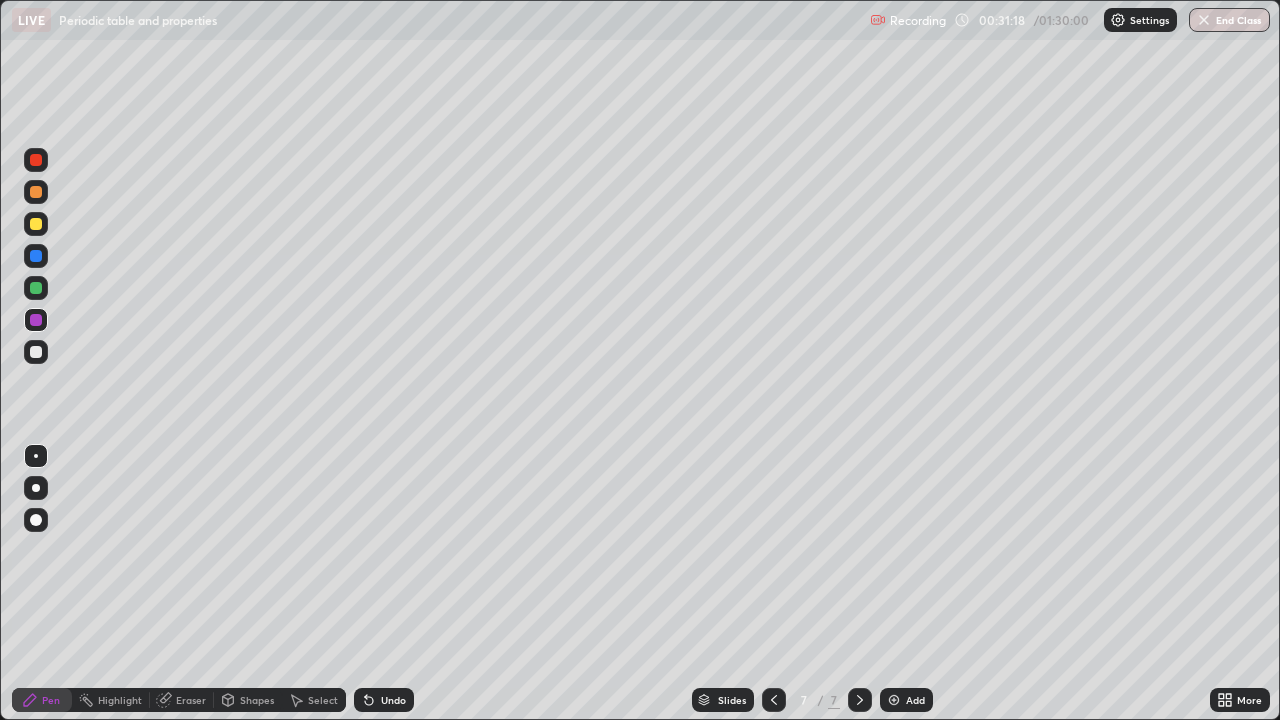 click on "Undo" at bounding box center [393, 700] 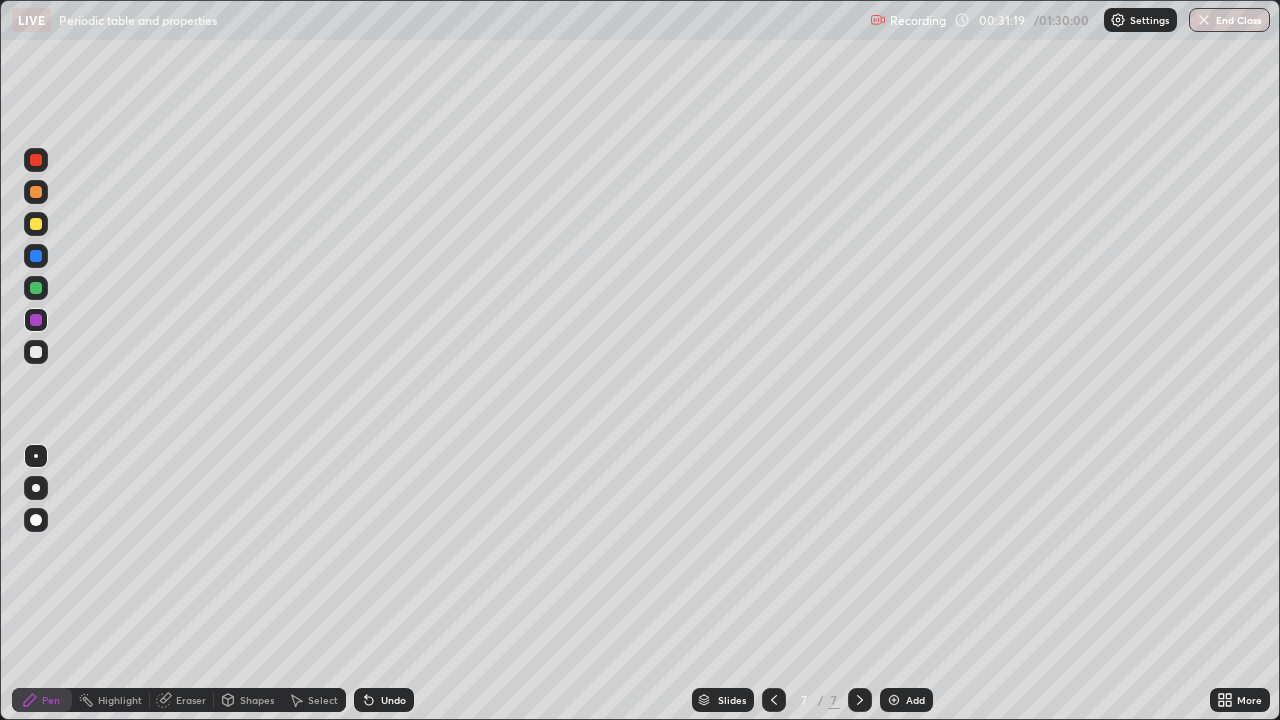 click on "Undo" at bounding box center (393, 700) 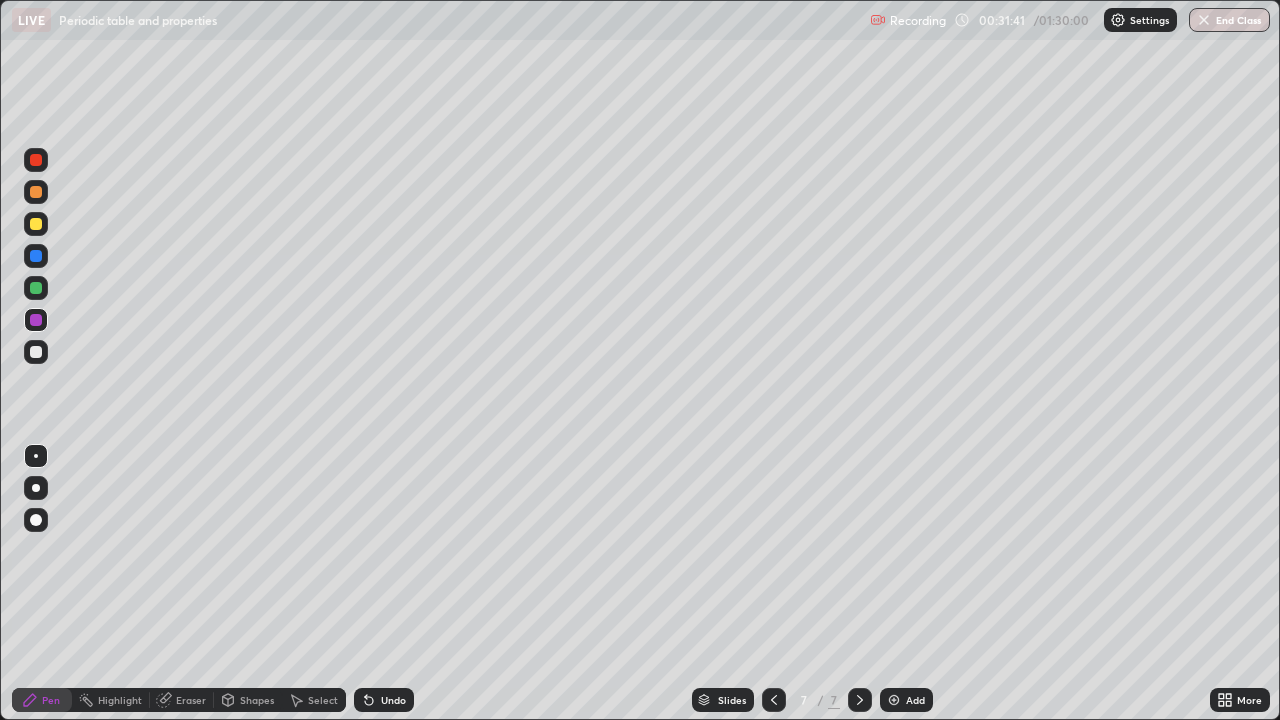 click at bounding box center (36, 224) 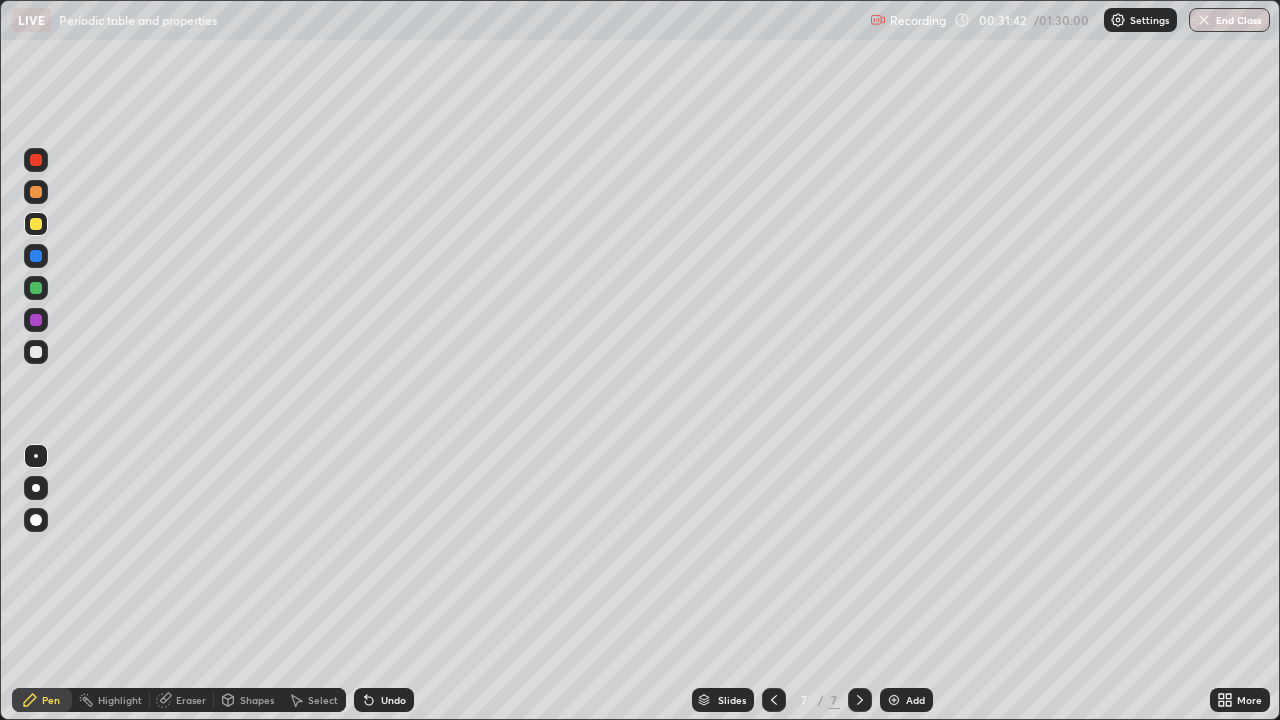 click at bounding box center (36, 192) 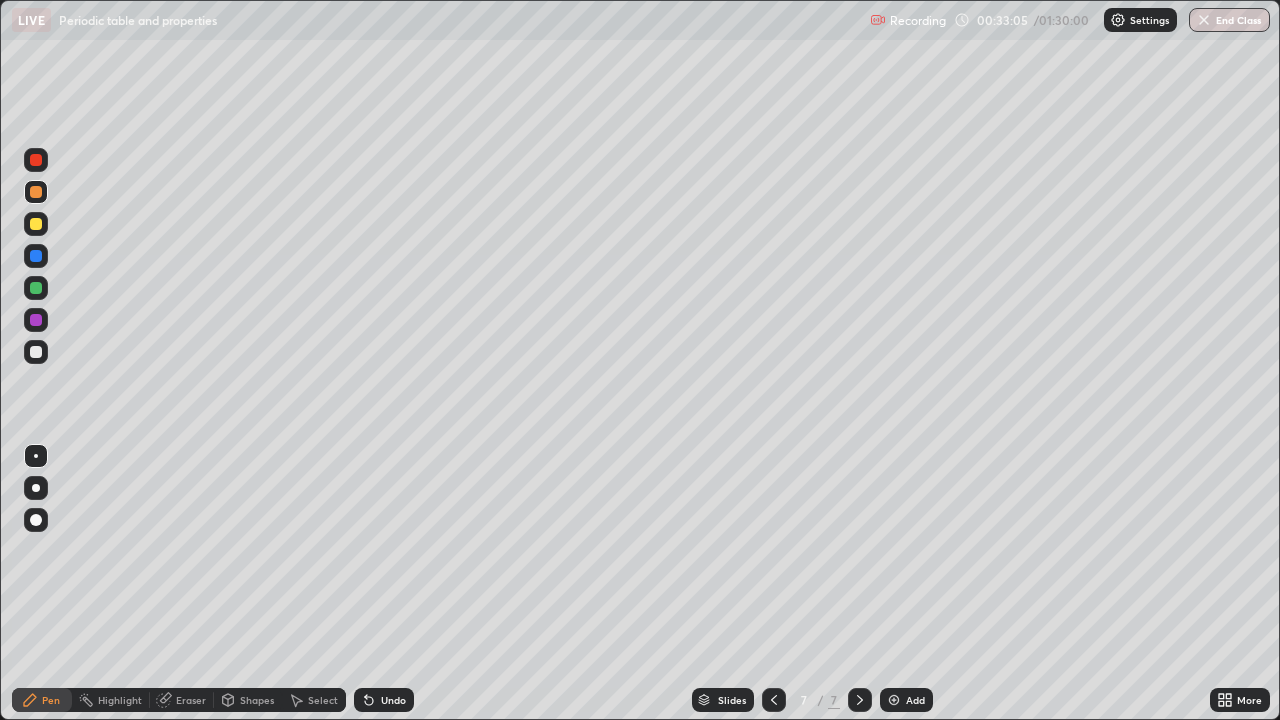 click at bounding box center [36, 352] 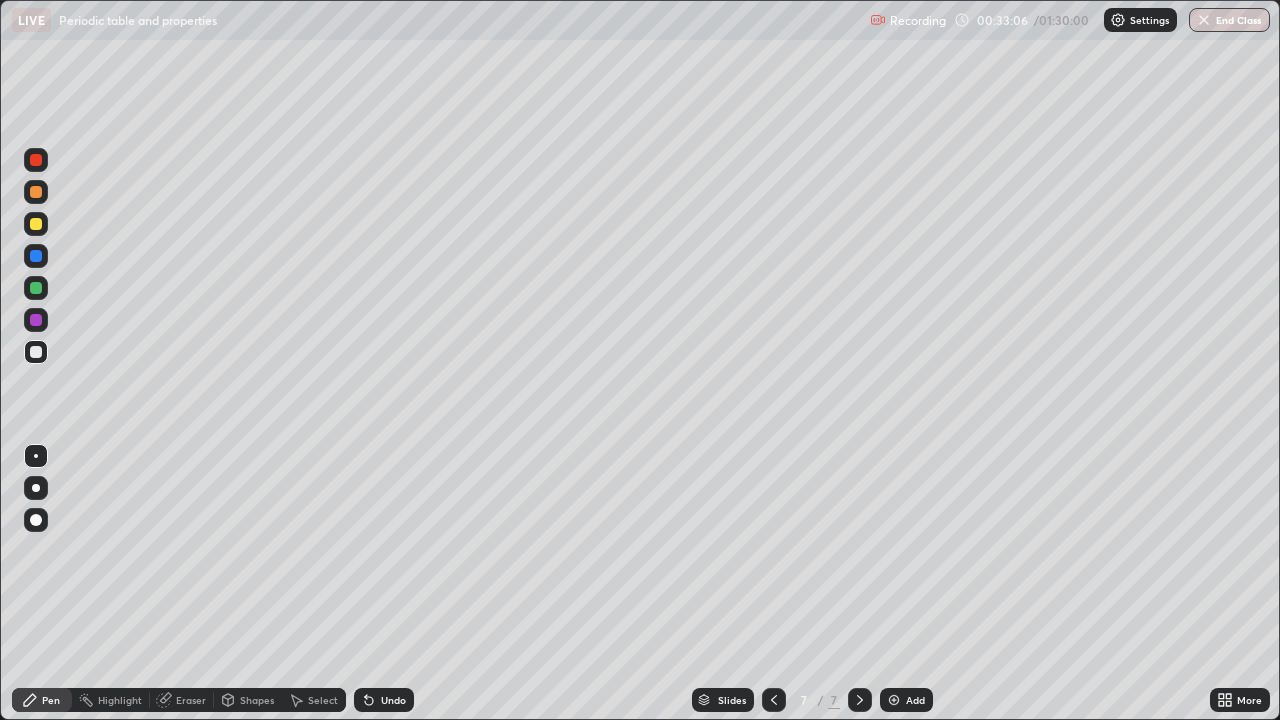 click at bounding box center [36, 288] 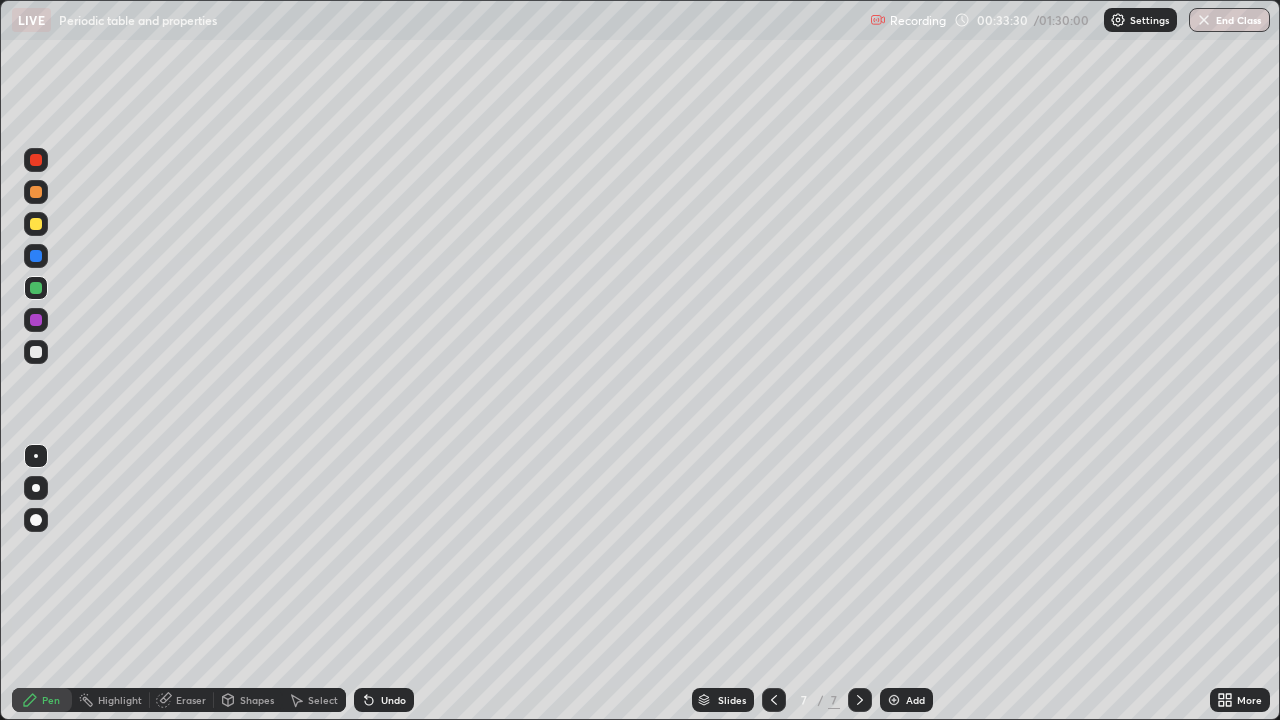click at bounding box center [36, 352] 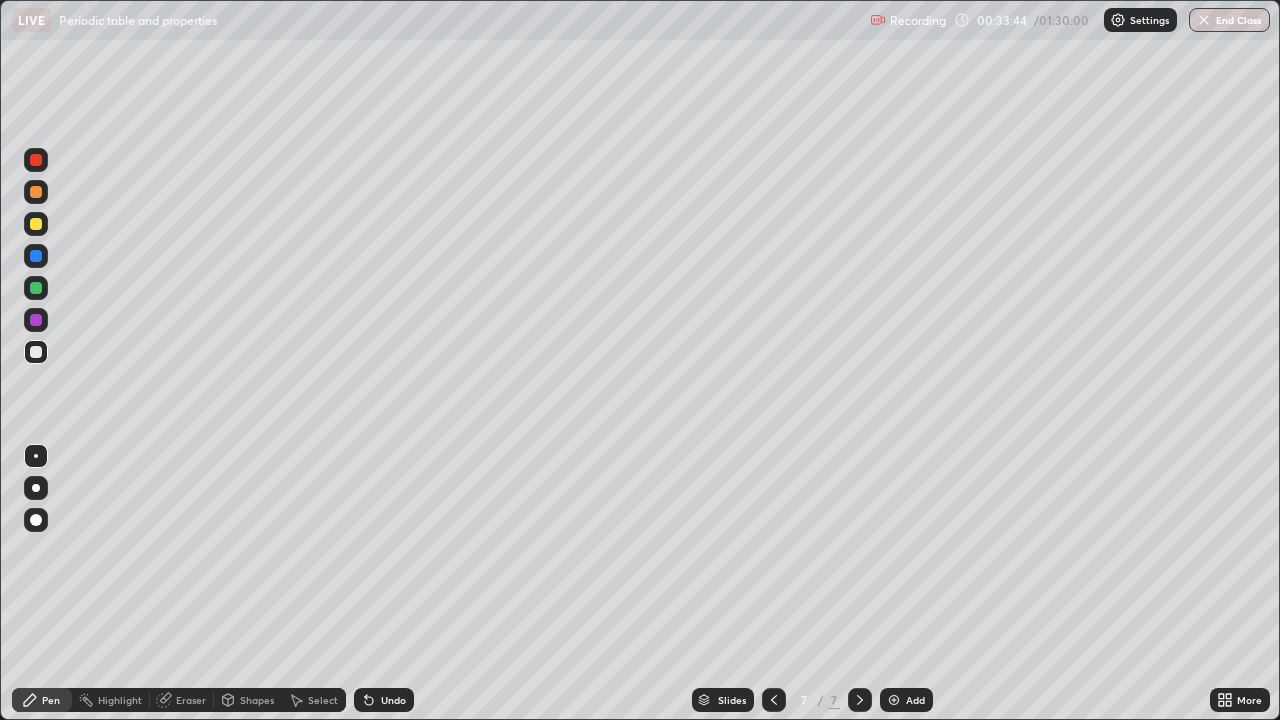 click at bounding box center [36, 256] 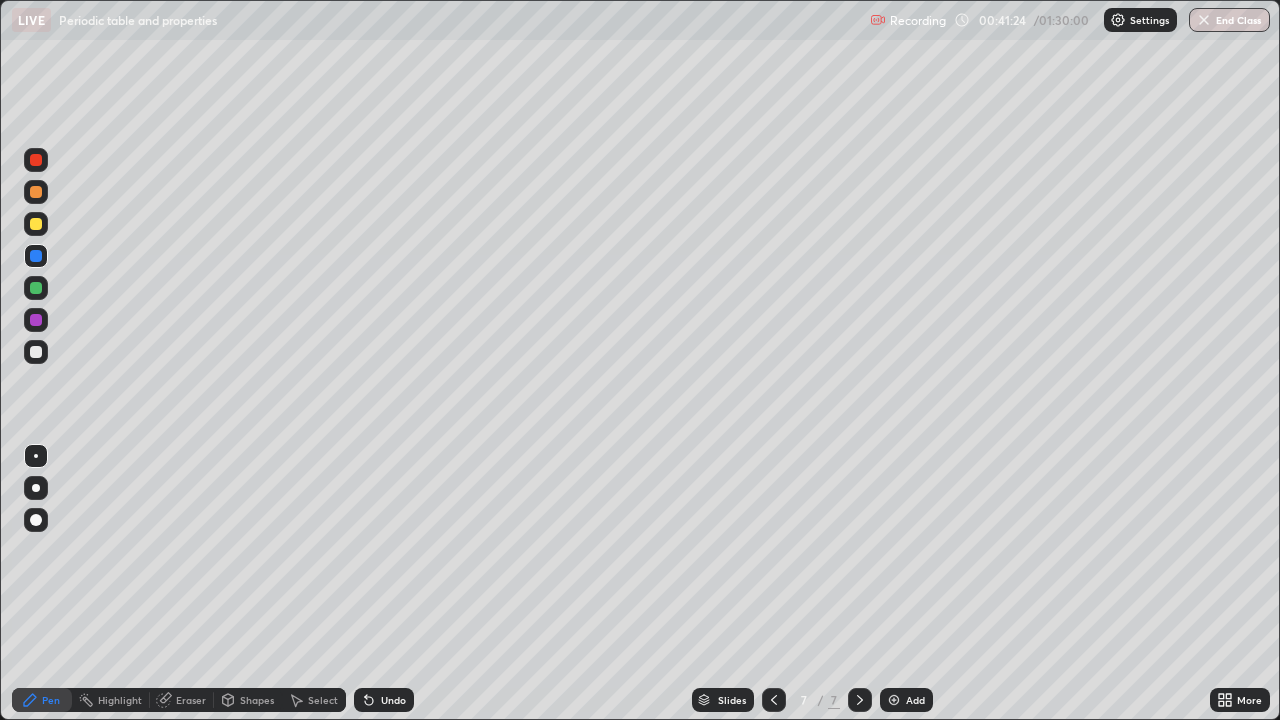 click on "Add" at bounding box center (915, 700) 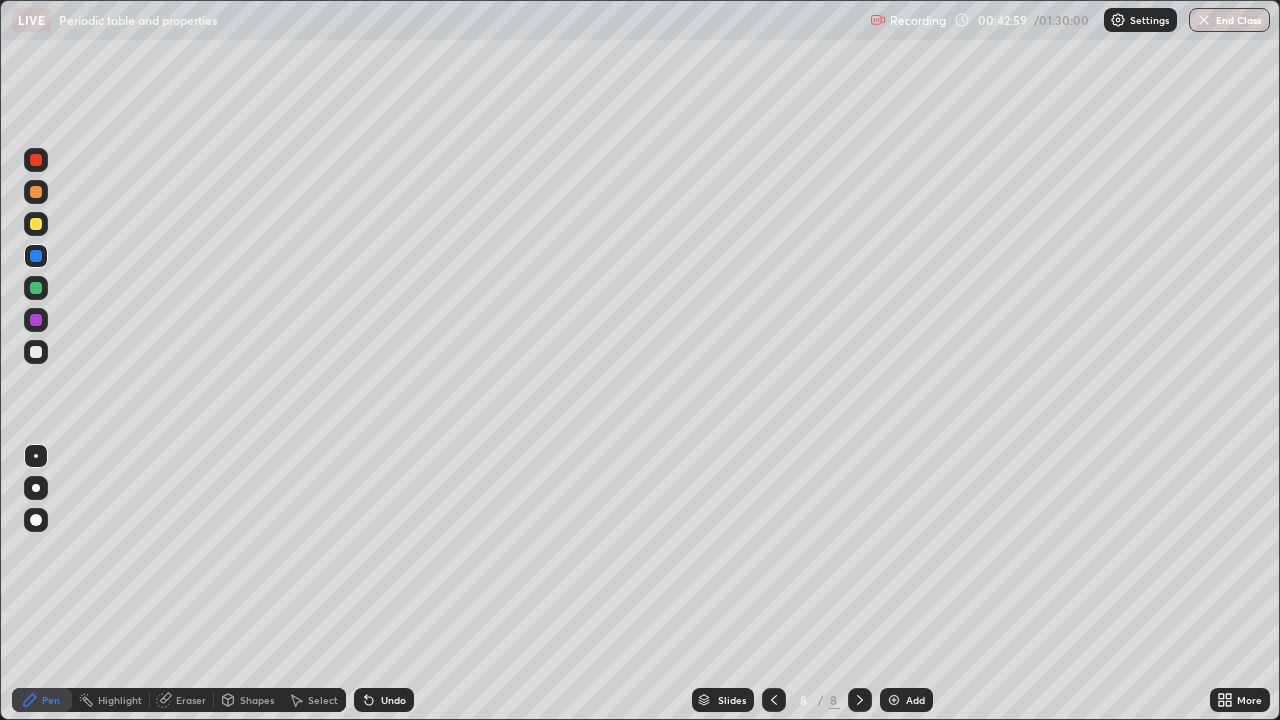 click at bounding box center [36, 256] 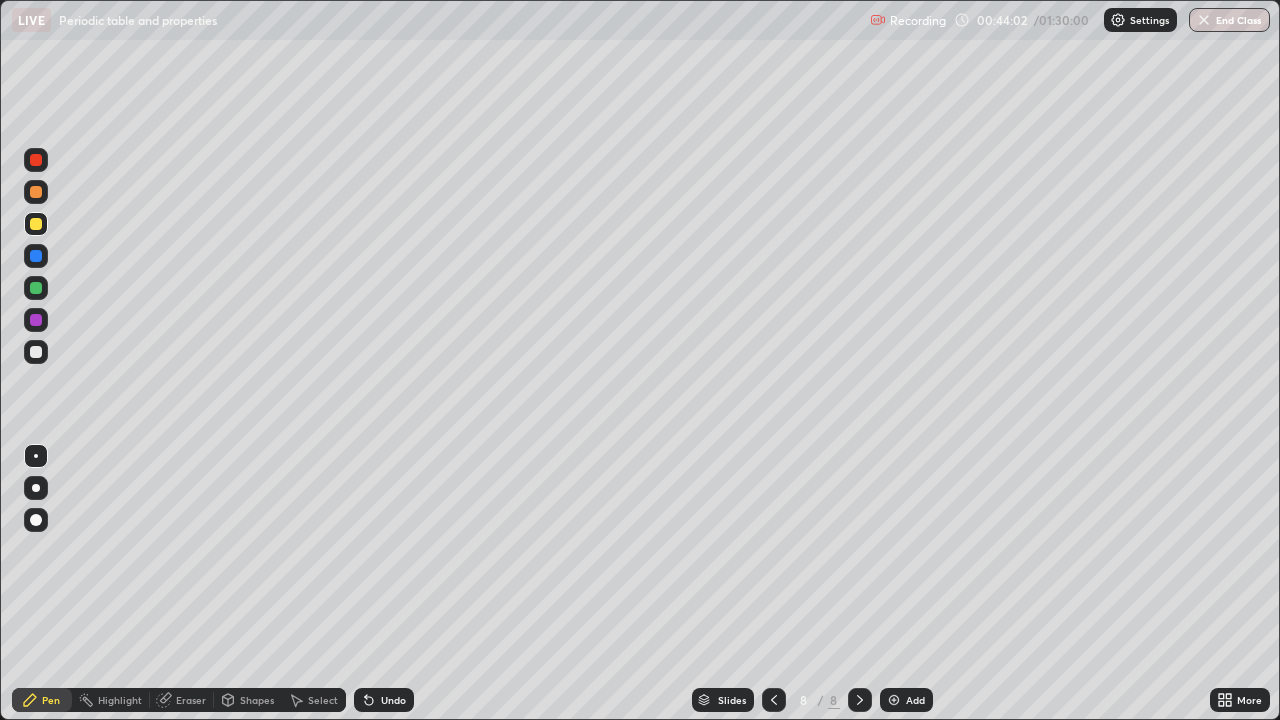 click at bounding box center (36, 352) 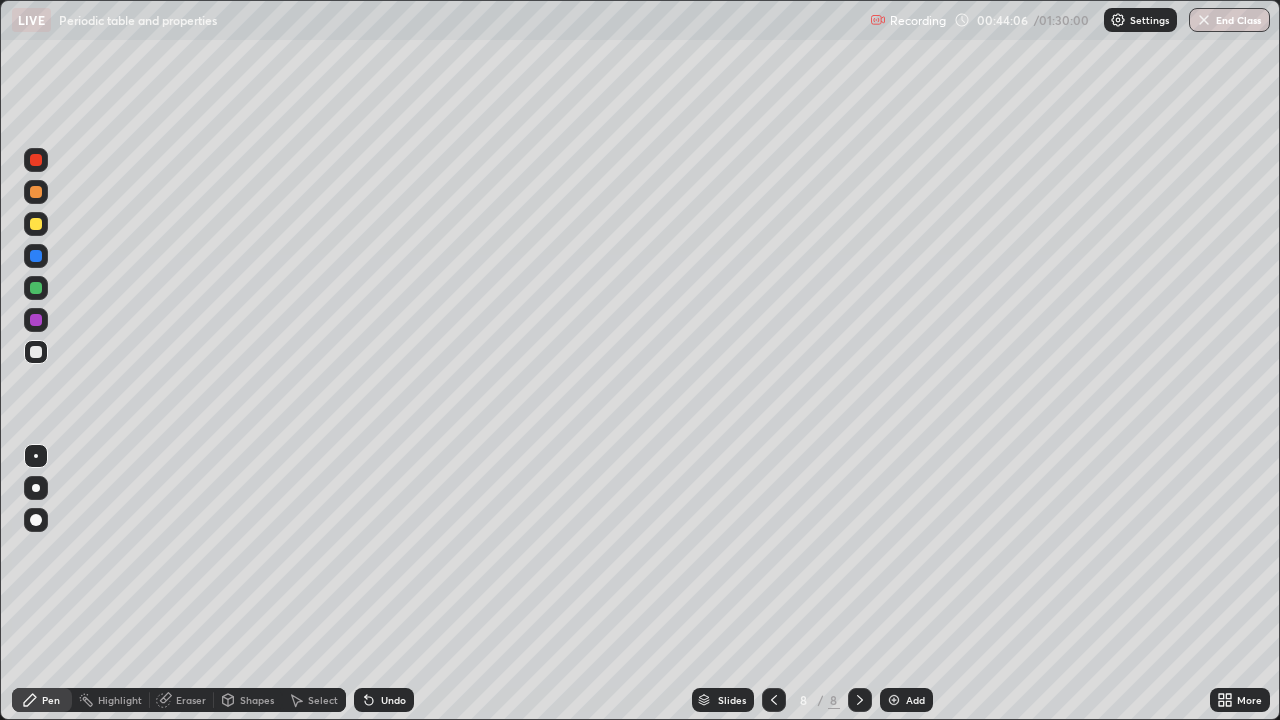click at bounding box center [36, 352] 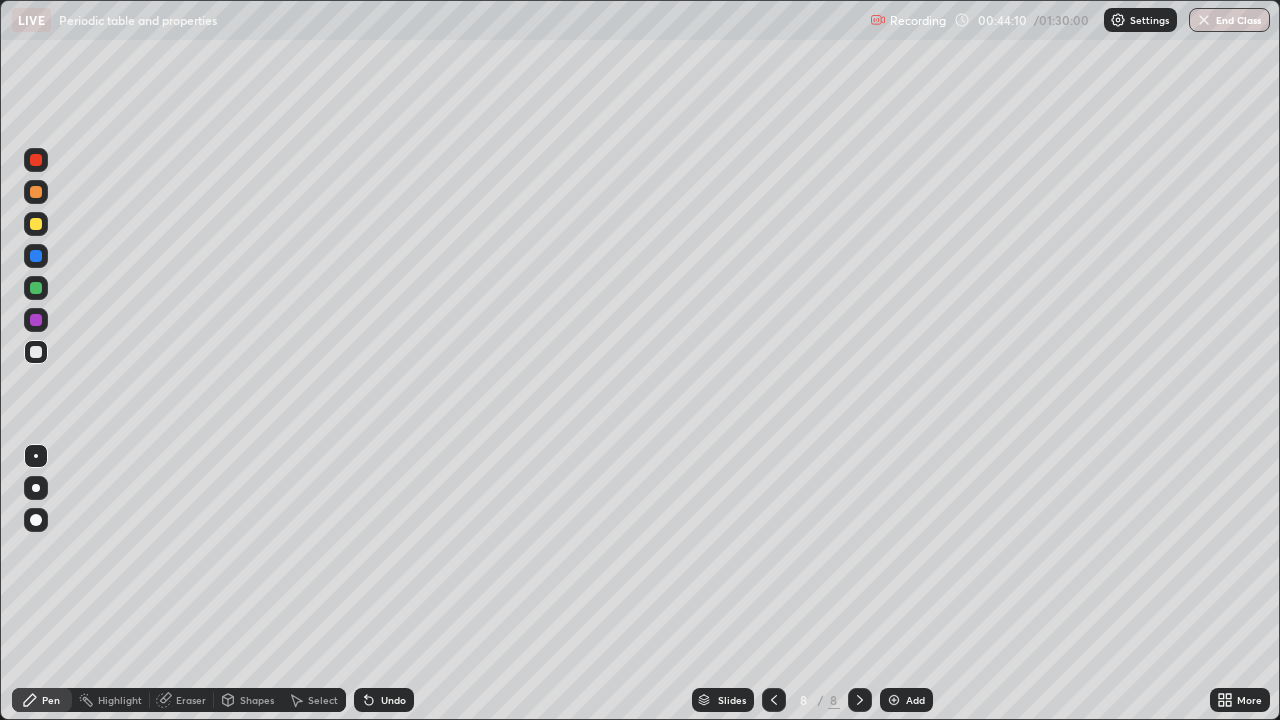 click on "Undo" at bounding box center (393, 700) 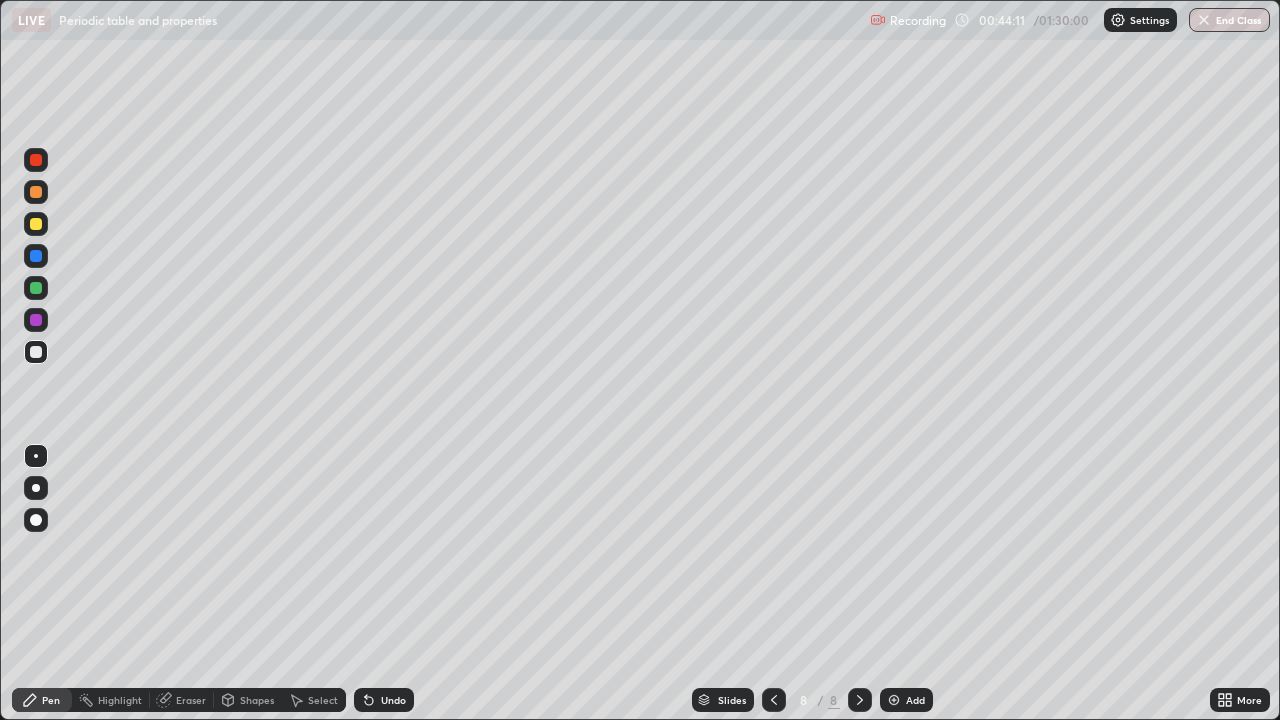 click on "Undo" at bounding box center [393, 700] 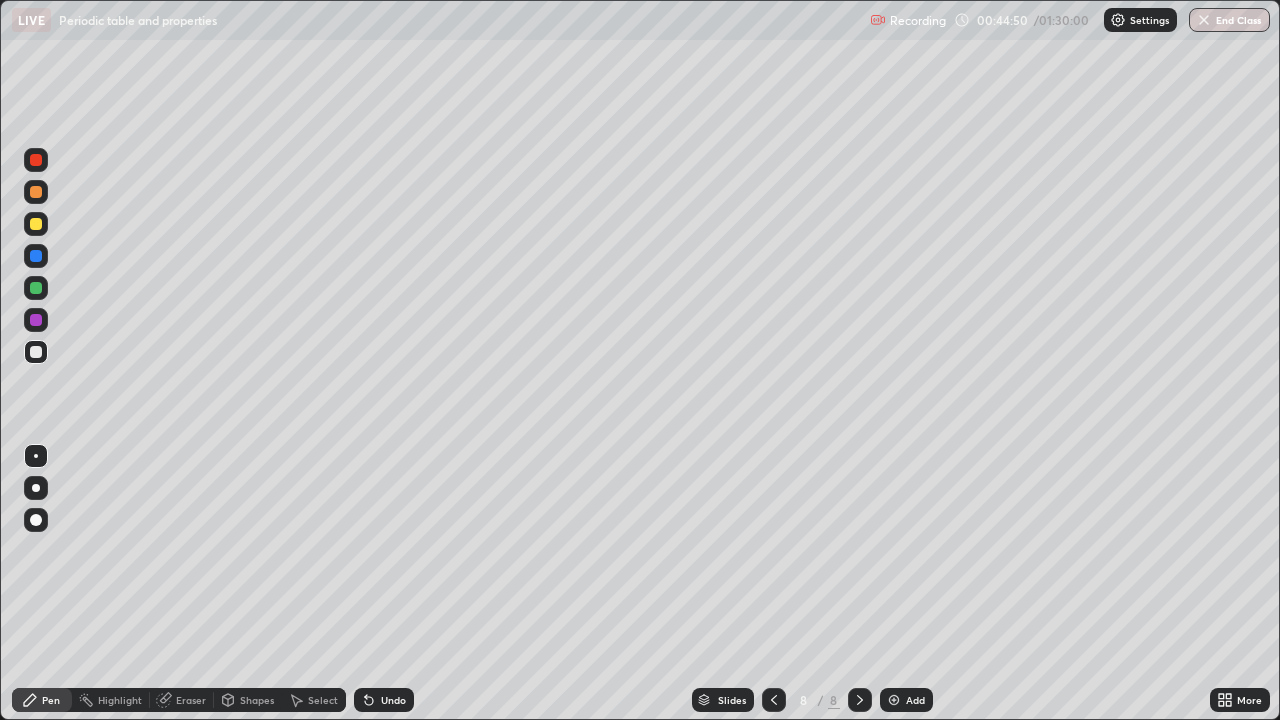 click at bounding box center [36, 320] 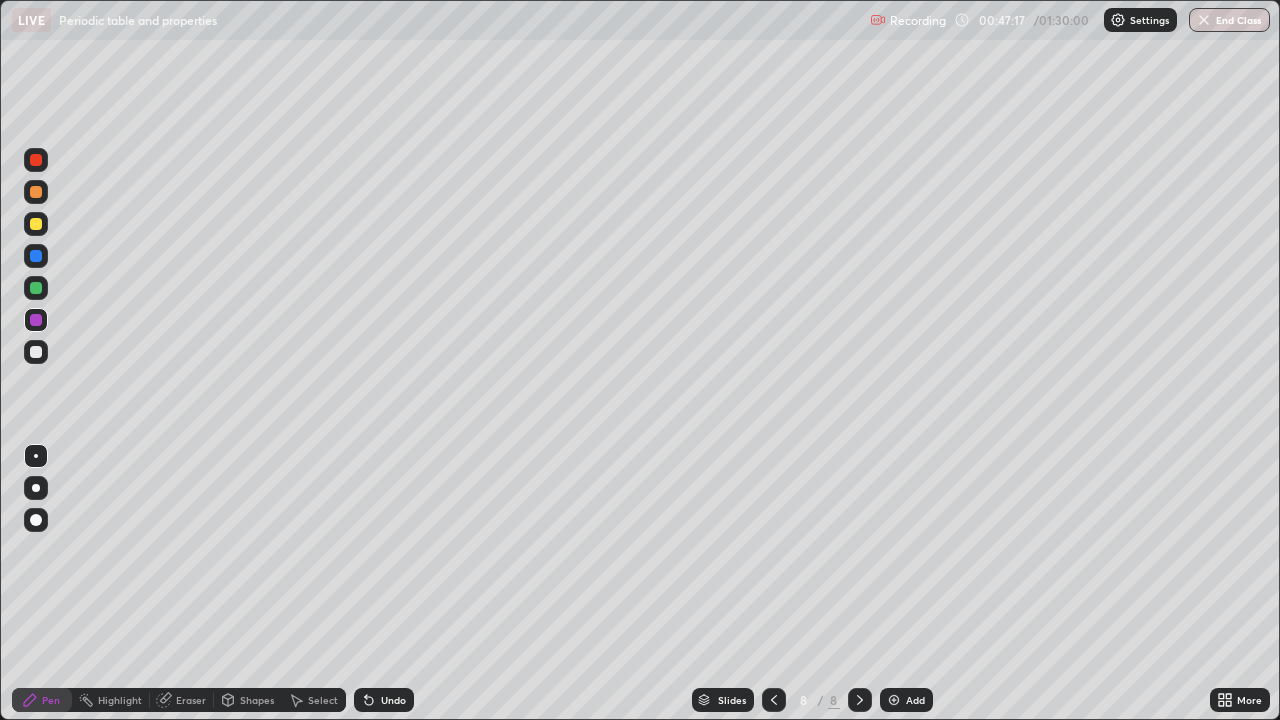click on "Add" at bounding box center [906, 700] 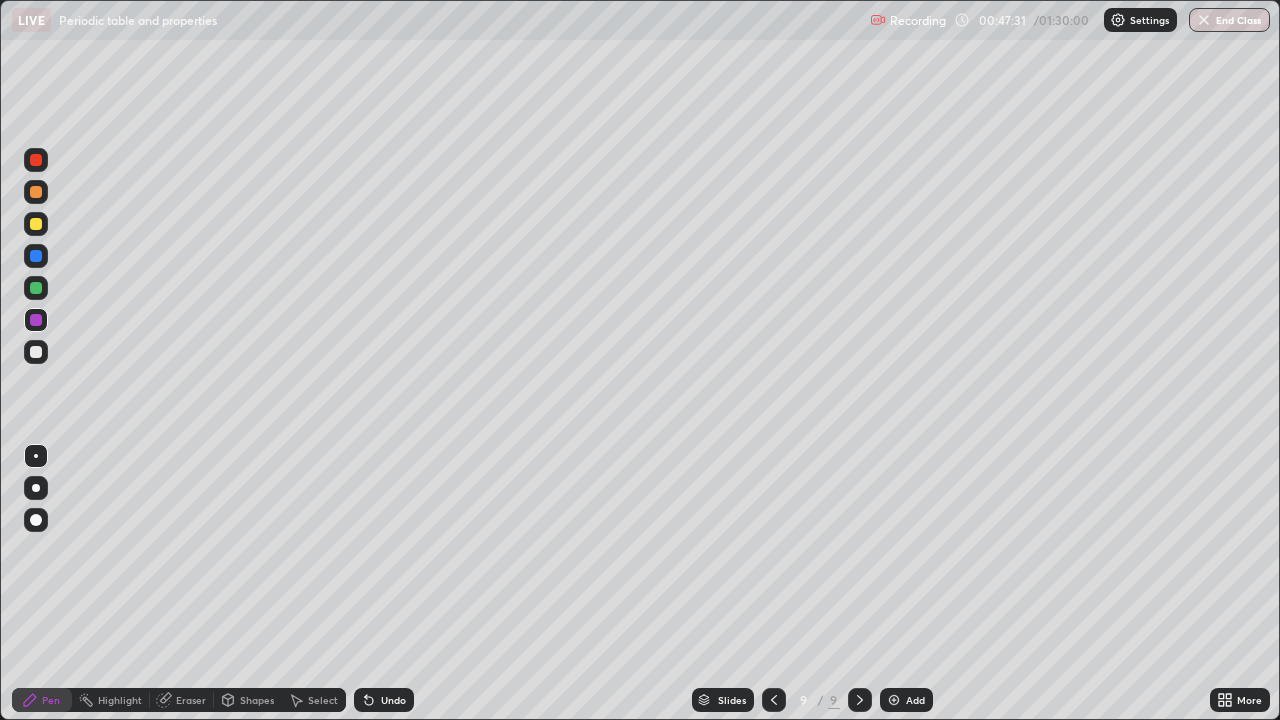click at bounding box center (36, 160) 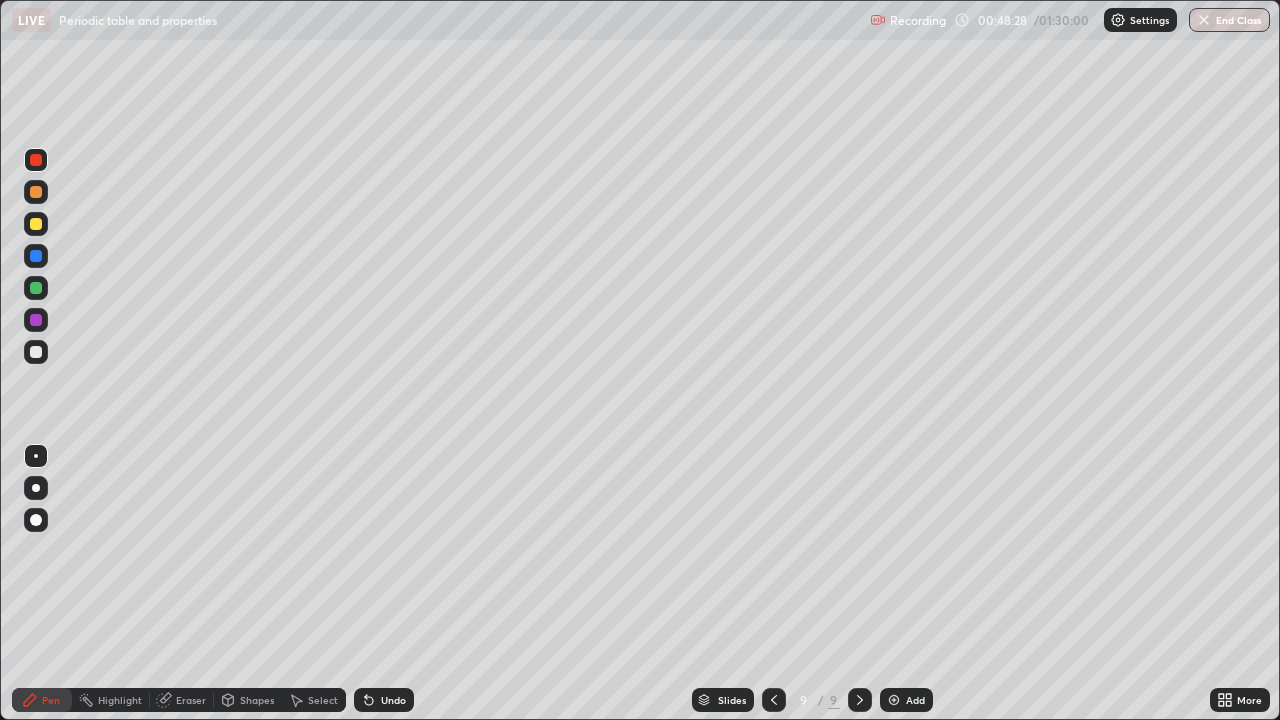 click at bounding box center [36, 256] 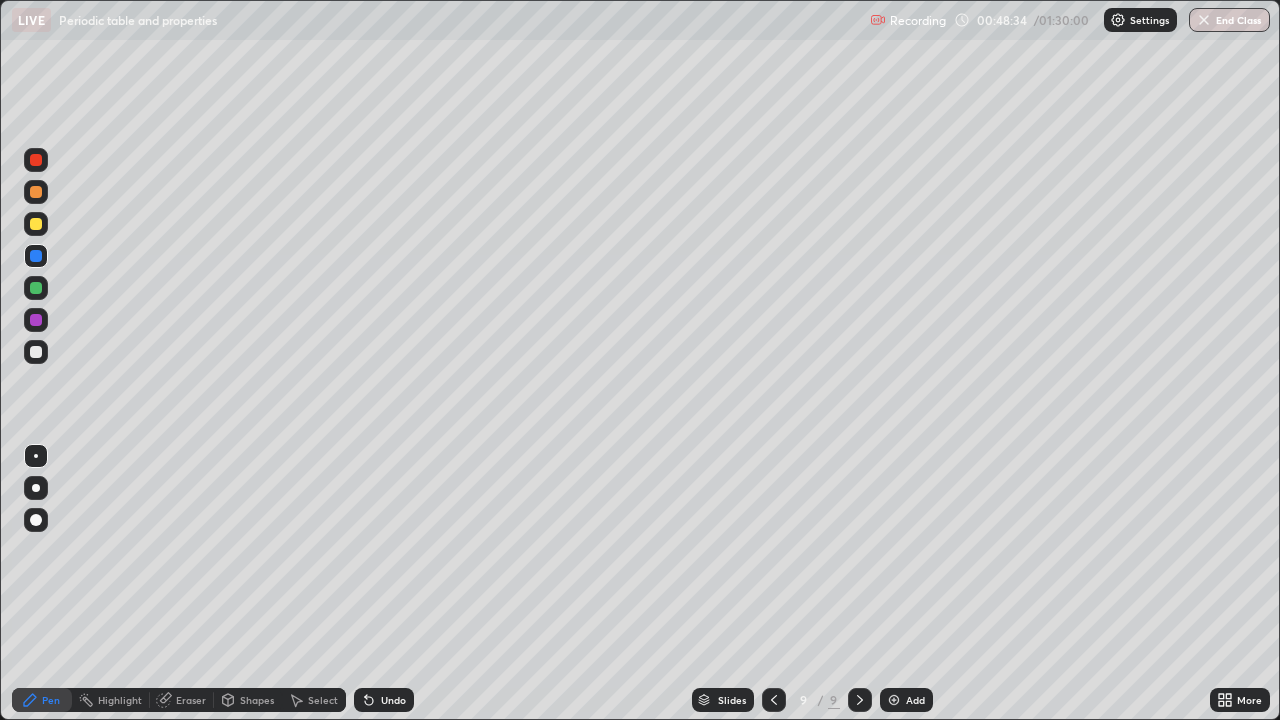 click on "Undo" at bounding box center (384, 700) 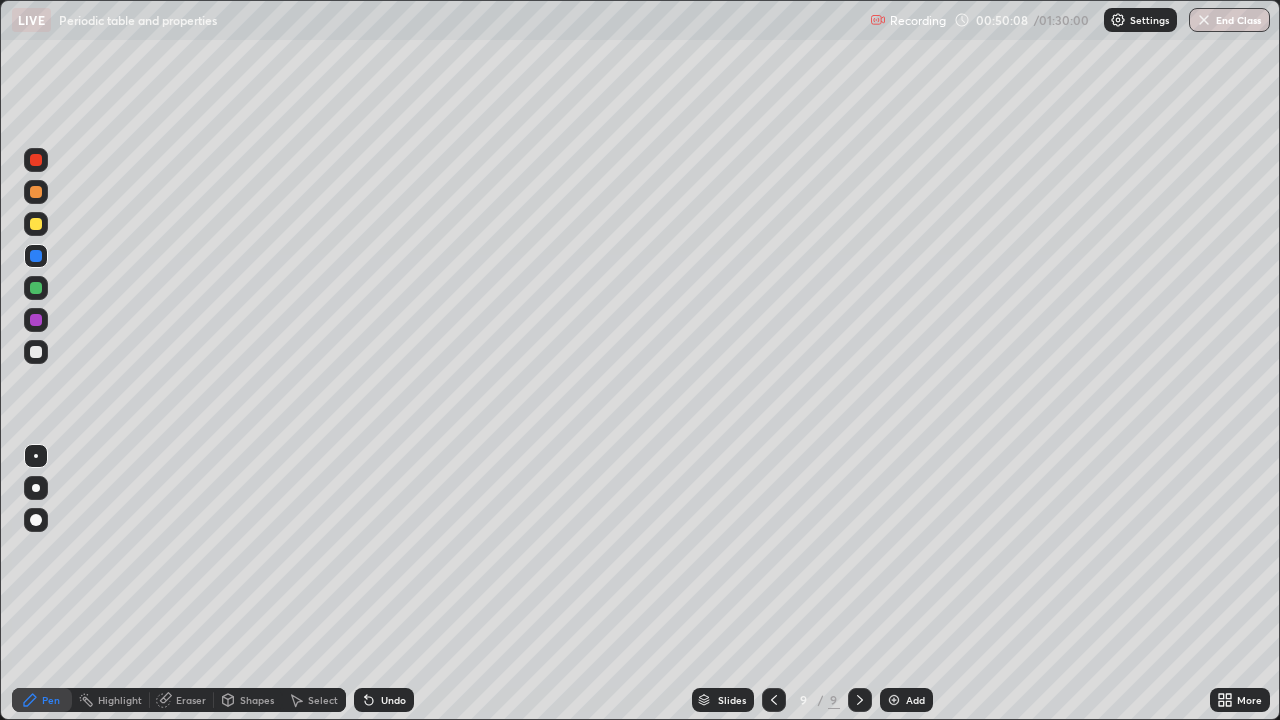 click at bounding box center (36, 288) 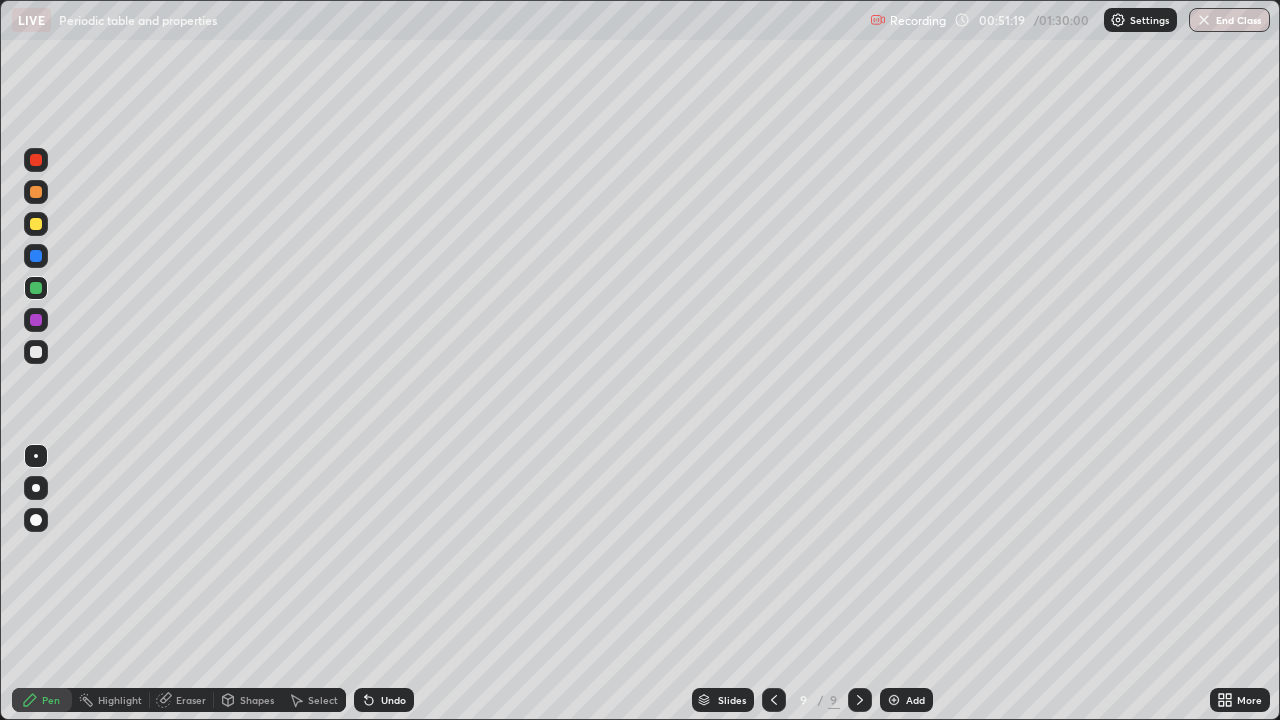 click at bounding box center [36, 352] 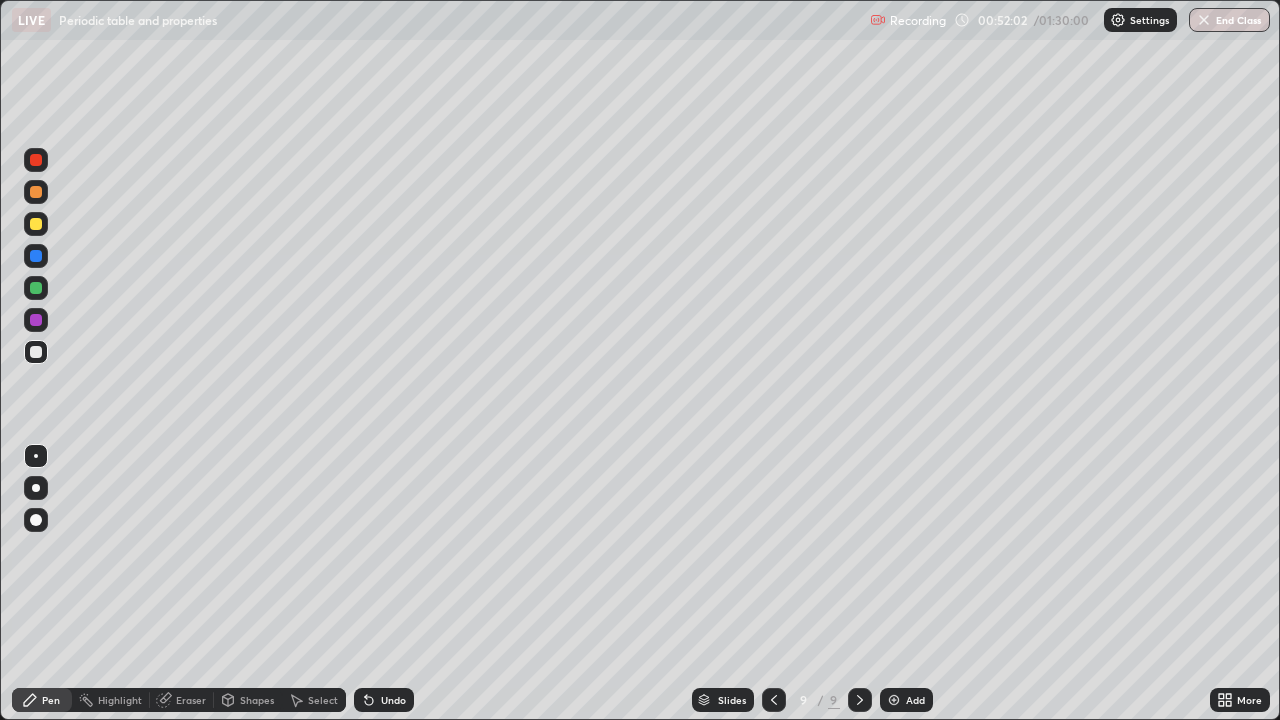 click at bounding box center [36, 320] 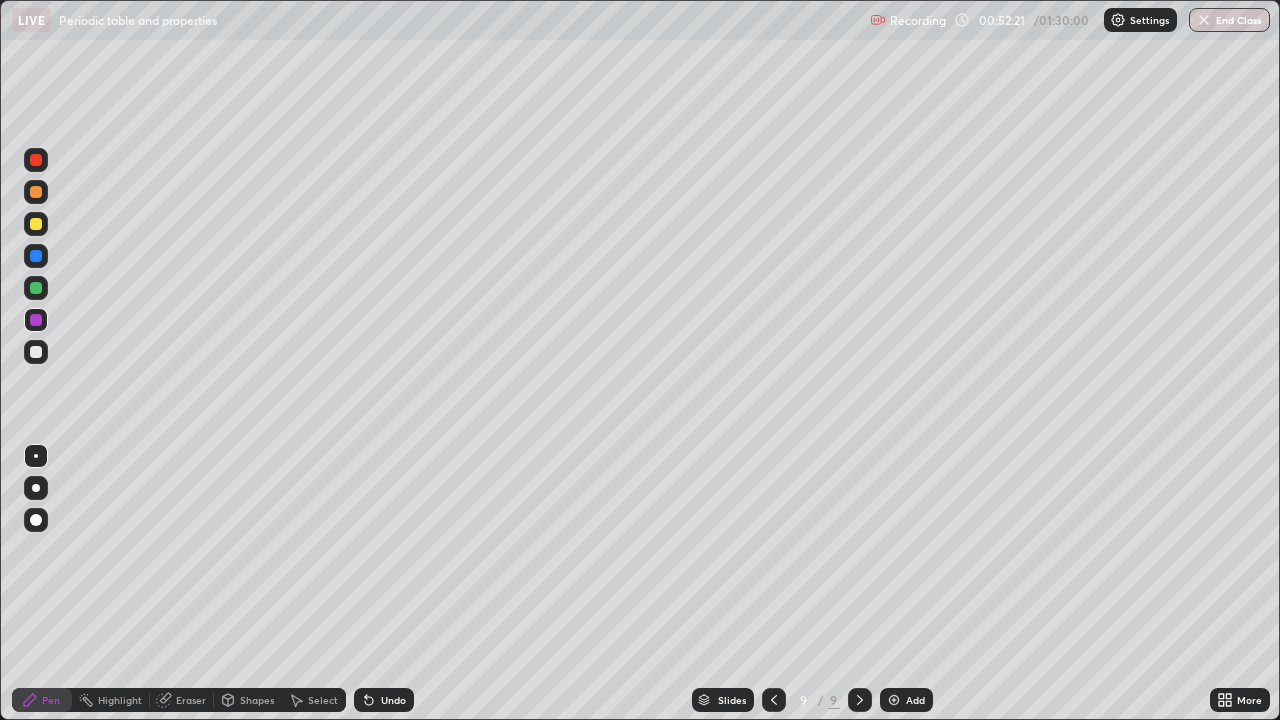click at bounding box center [36, 288] 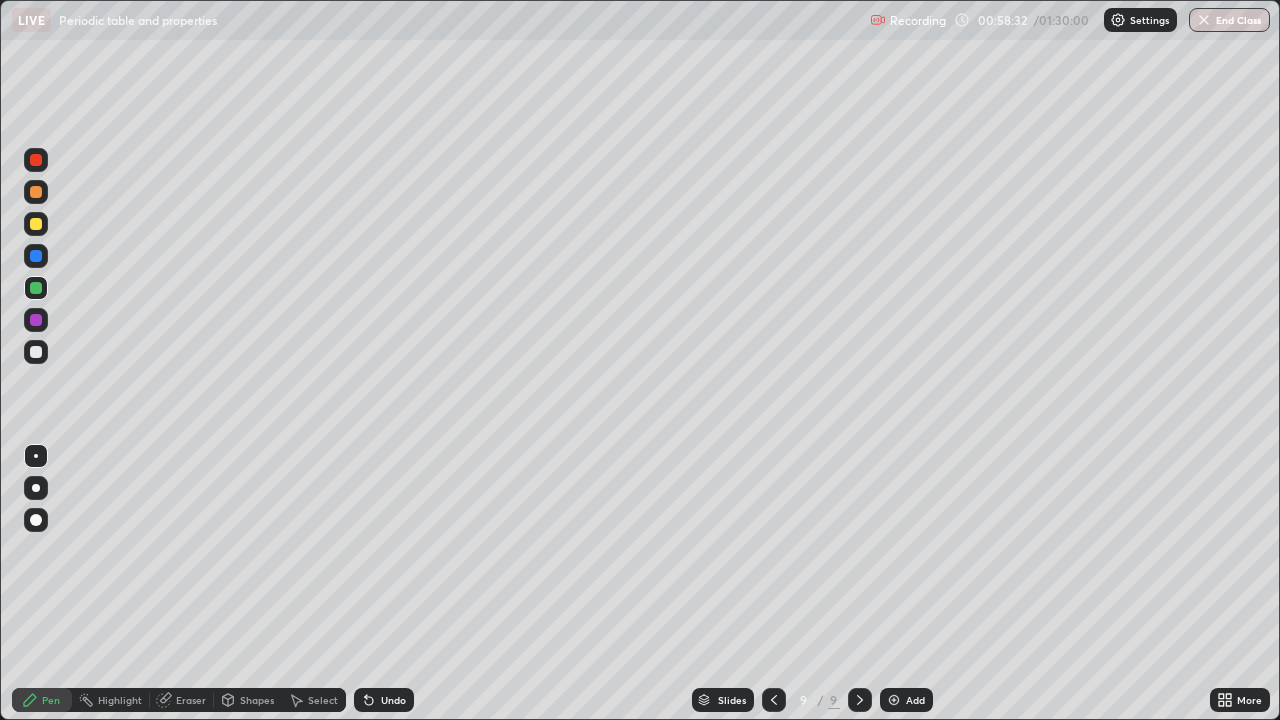 click on "Add" at bounding box center [906, 700] 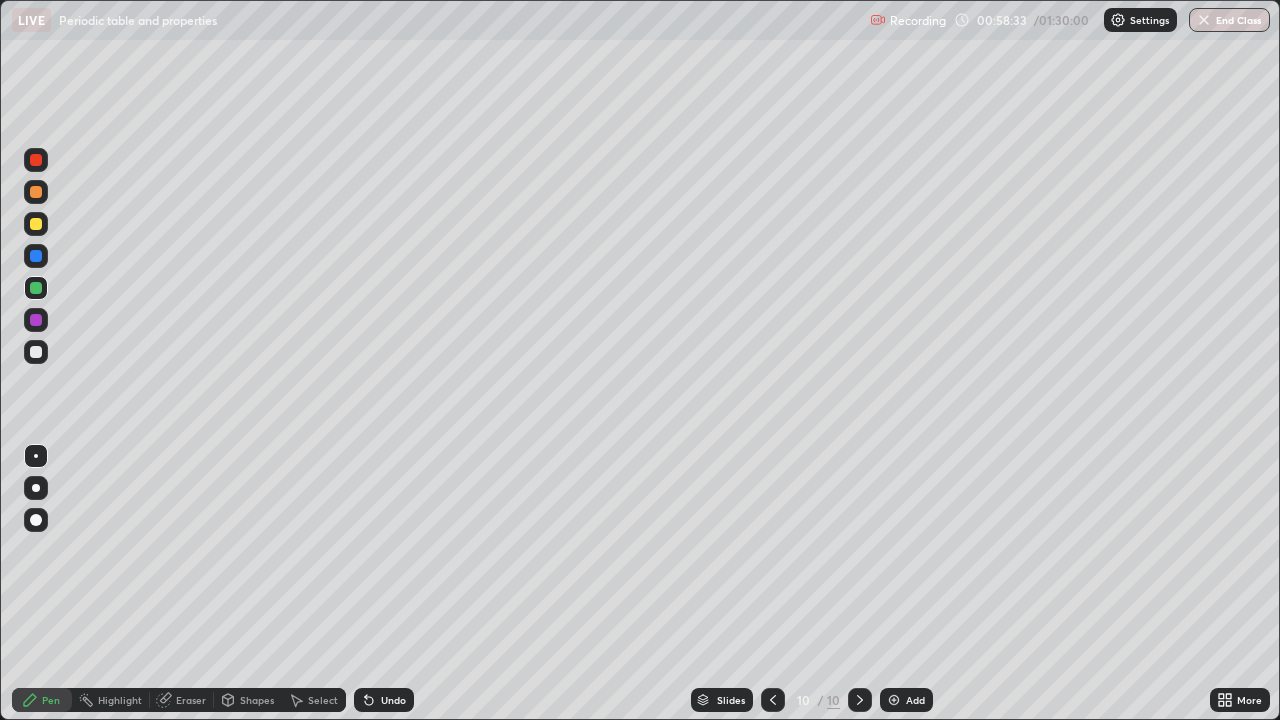 click at bounding box center (36, 160) 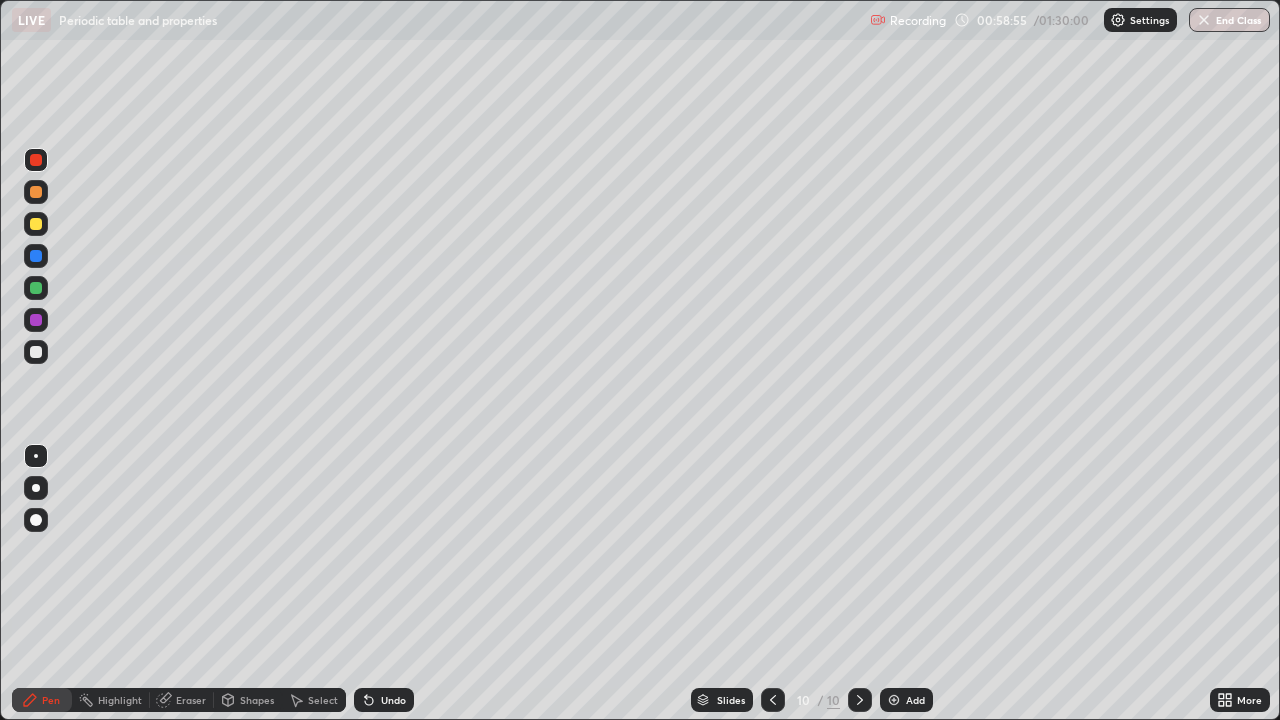 click on "Undo" at bounding box center (384, 700) 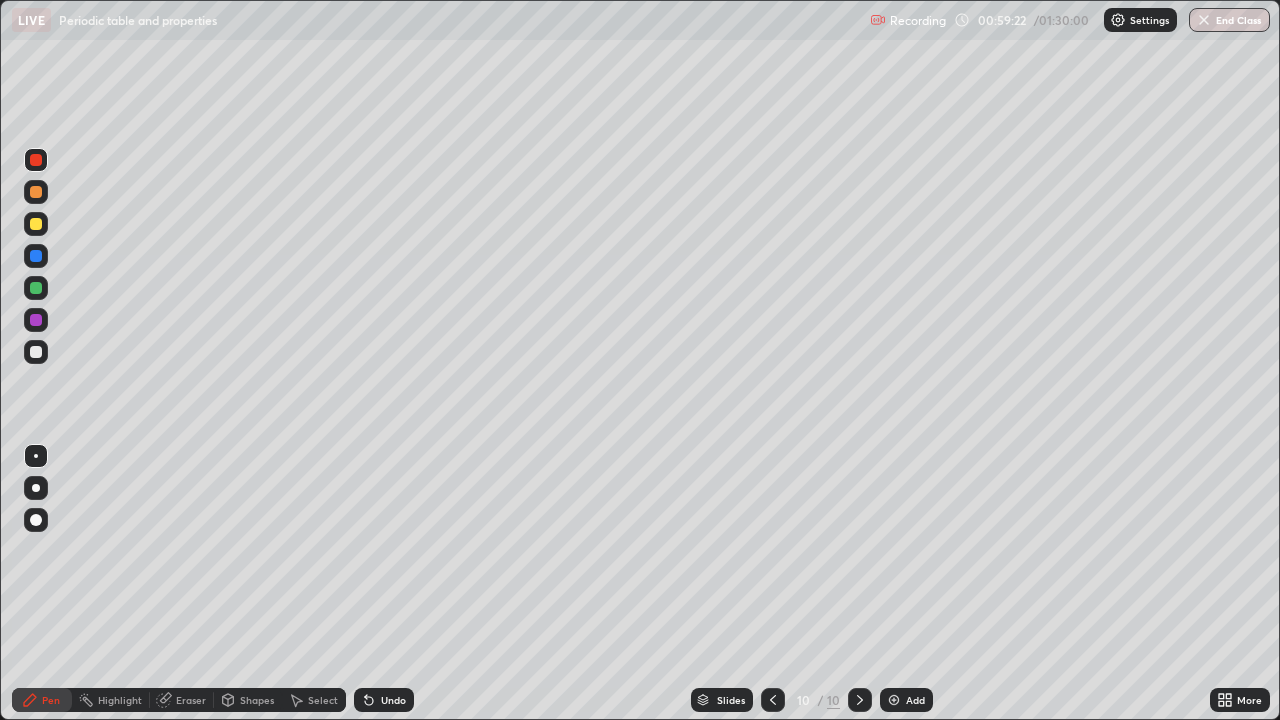 click at bounding box center [36, 224] 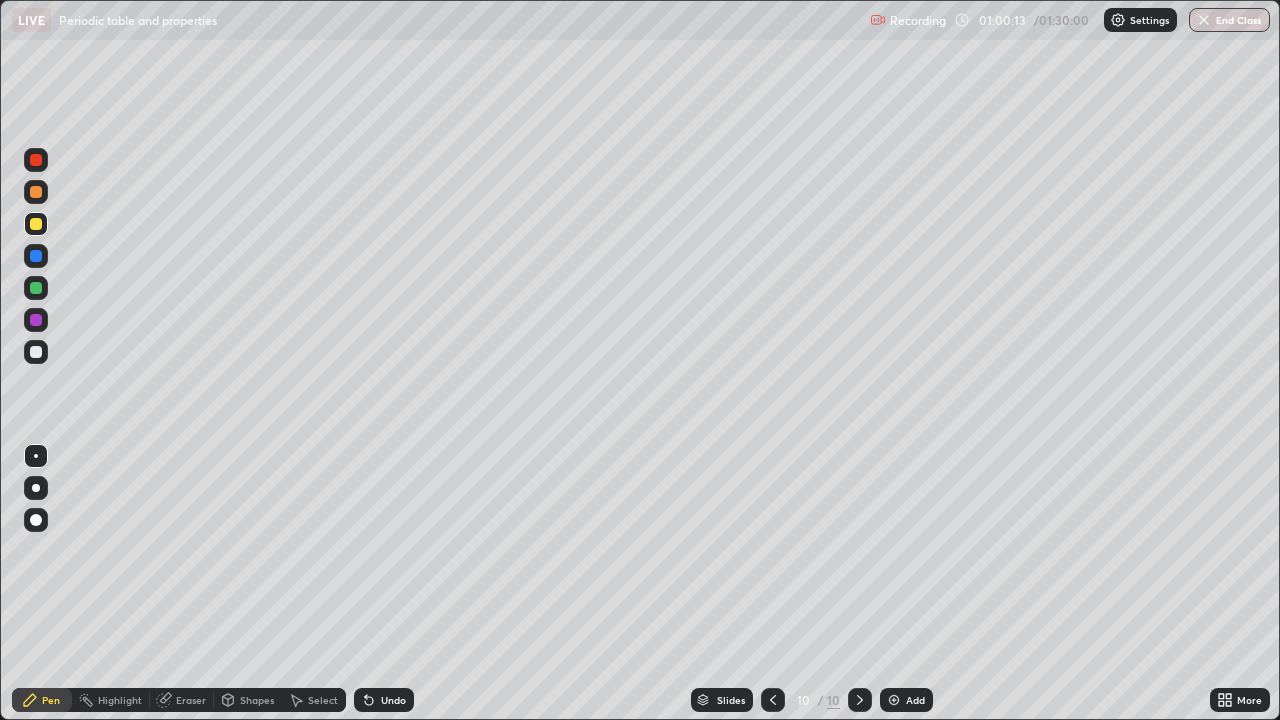 click at bounding box center (36, 320) 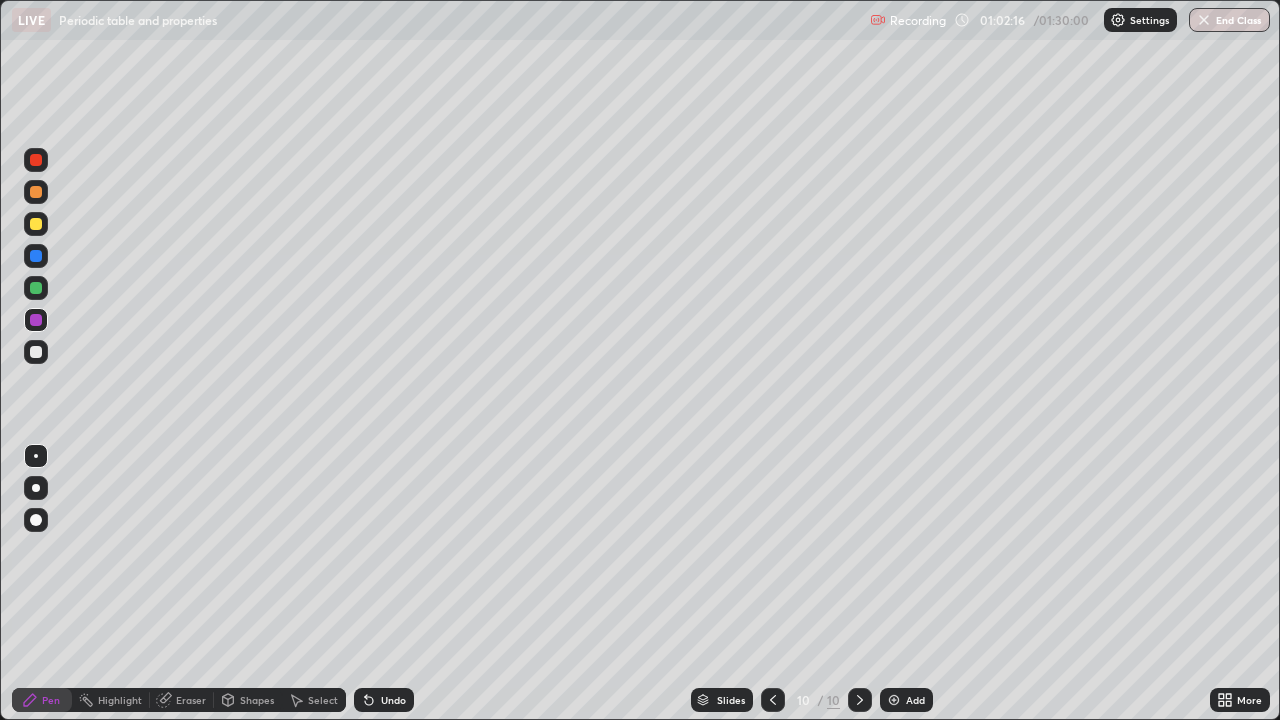 click on "Eraser" at bounding box center (182, 700) 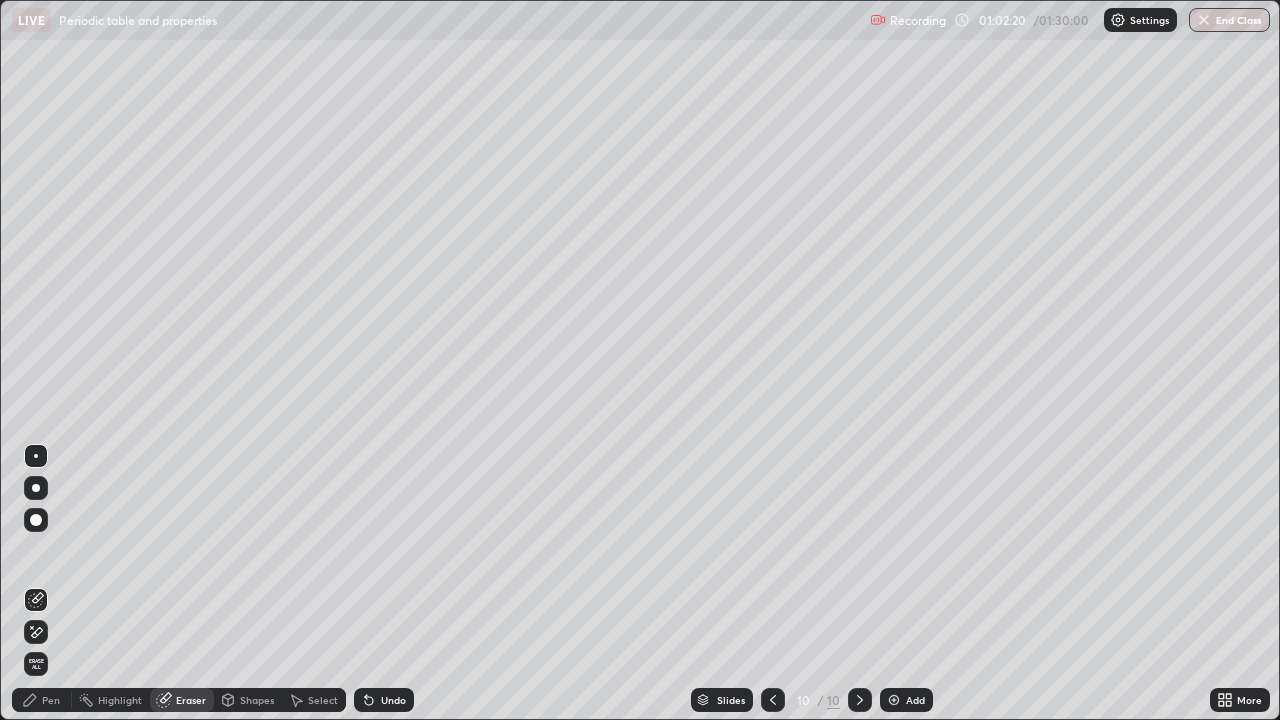click on "Pen" at bounding box center (51, 700) 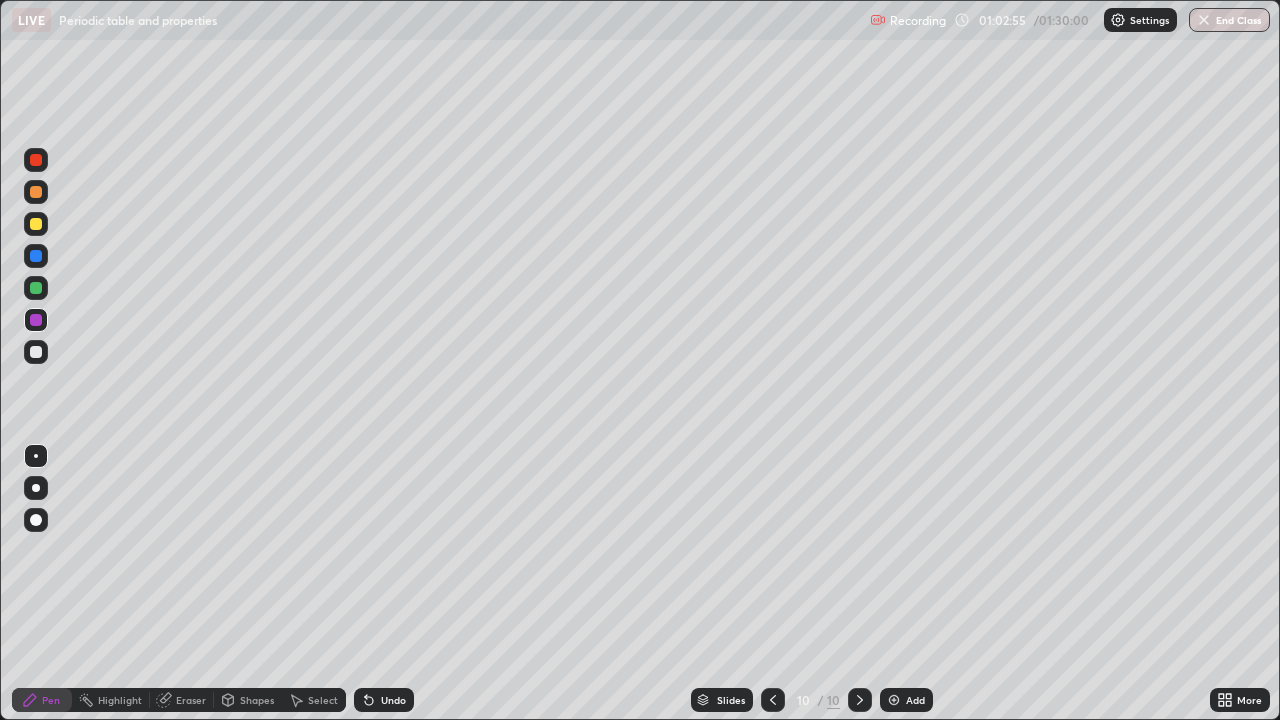 click on "Eraser" at bounding box center (191, 700) 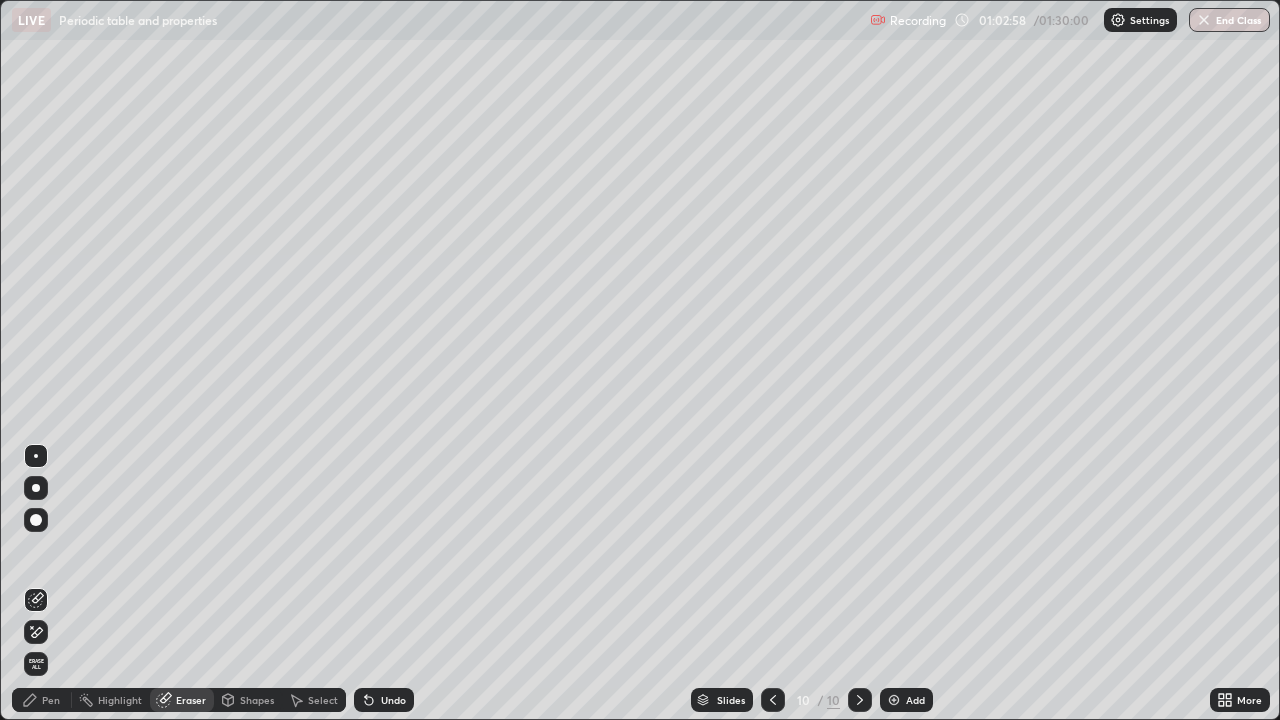 click on "Pen" at bounding box center [42, 700] 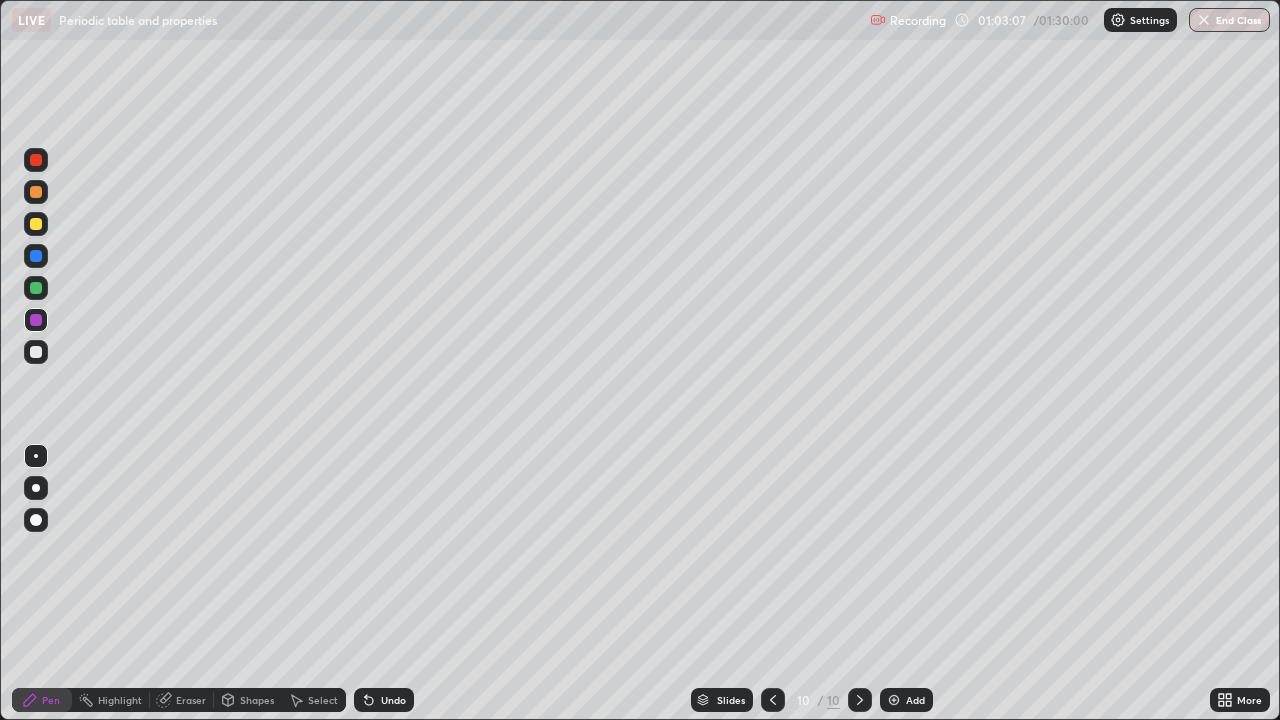 click 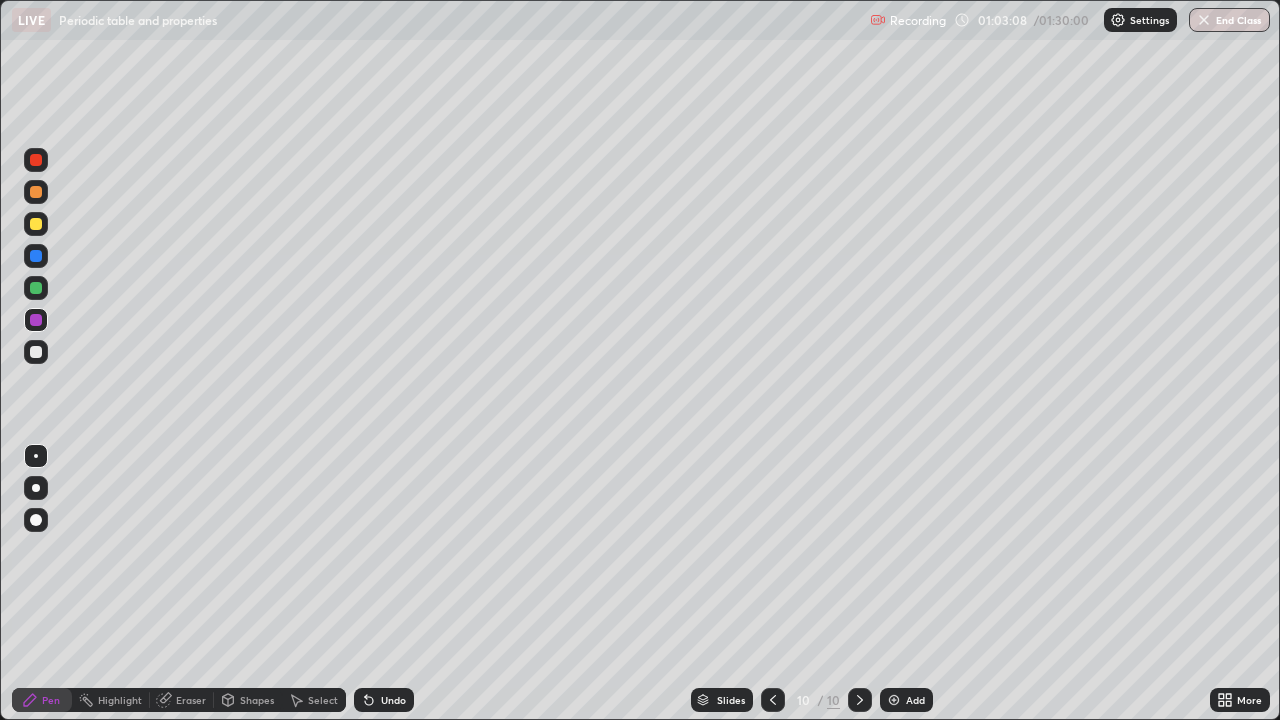click on "Undo" at bounding box center [393, 700] 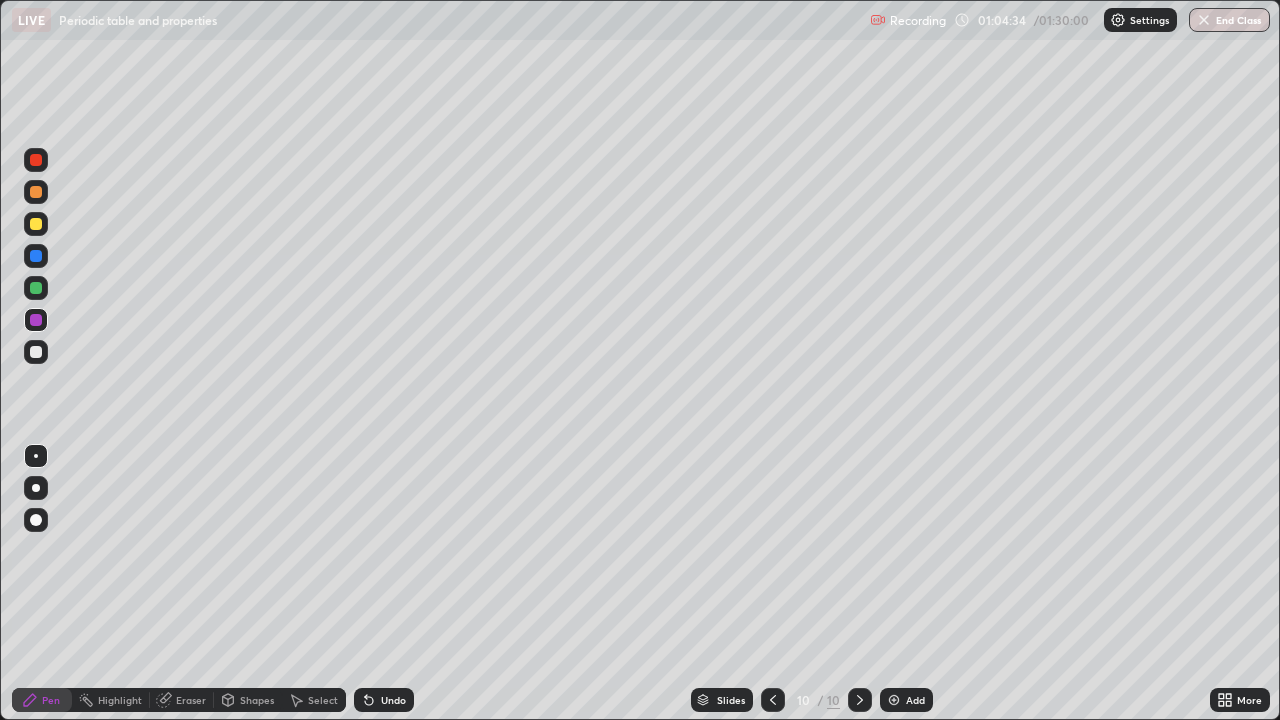 click at bounding box center [36, 352] 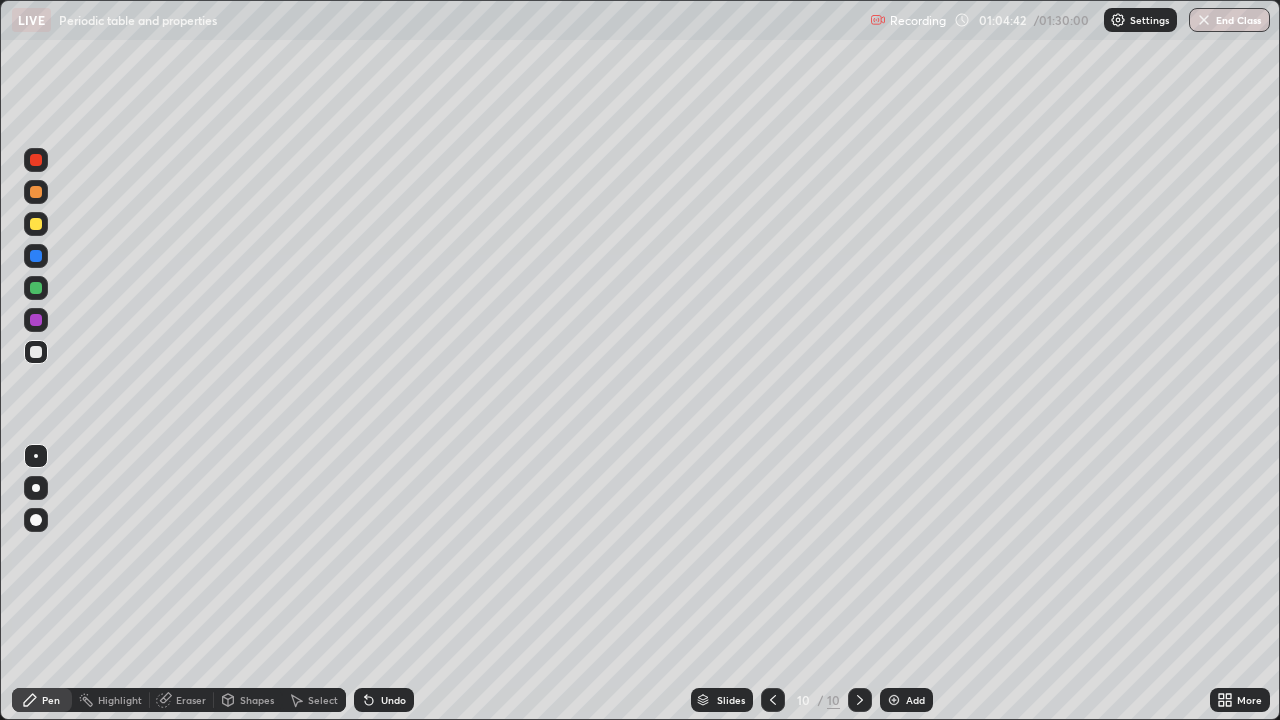 click at bounding box center [36, 352] 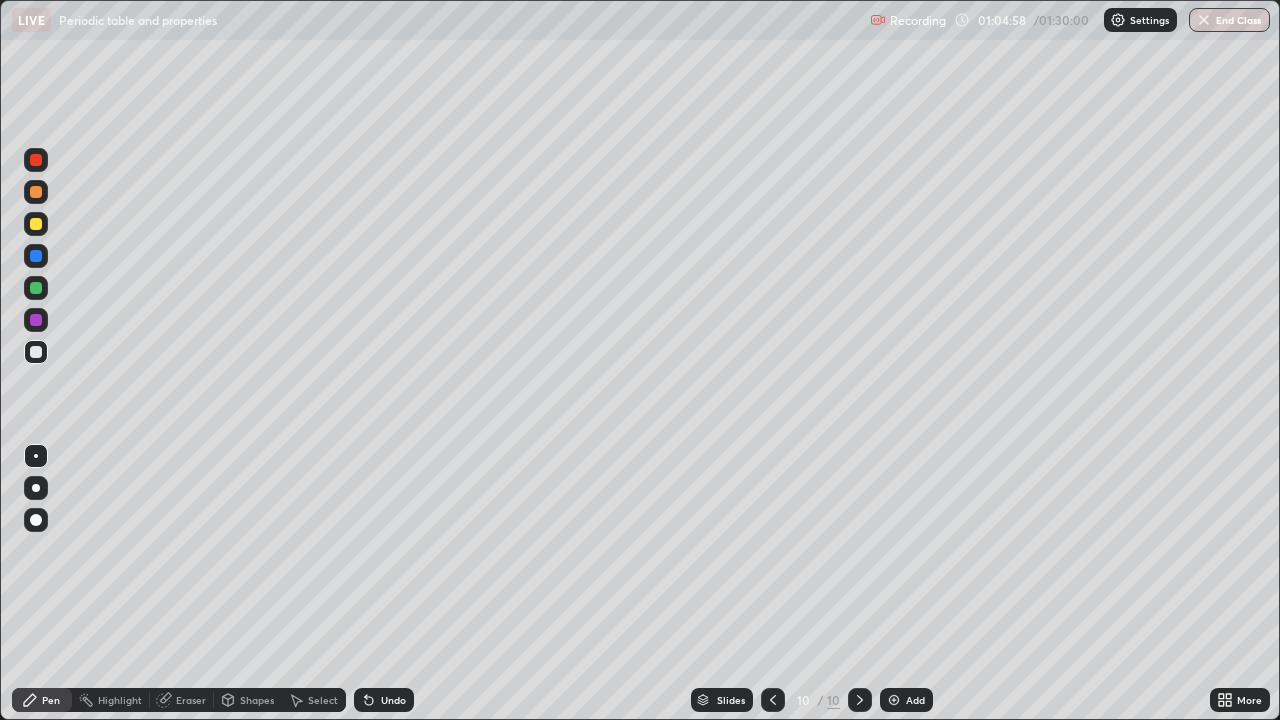 click at bounding box center [36, 288] 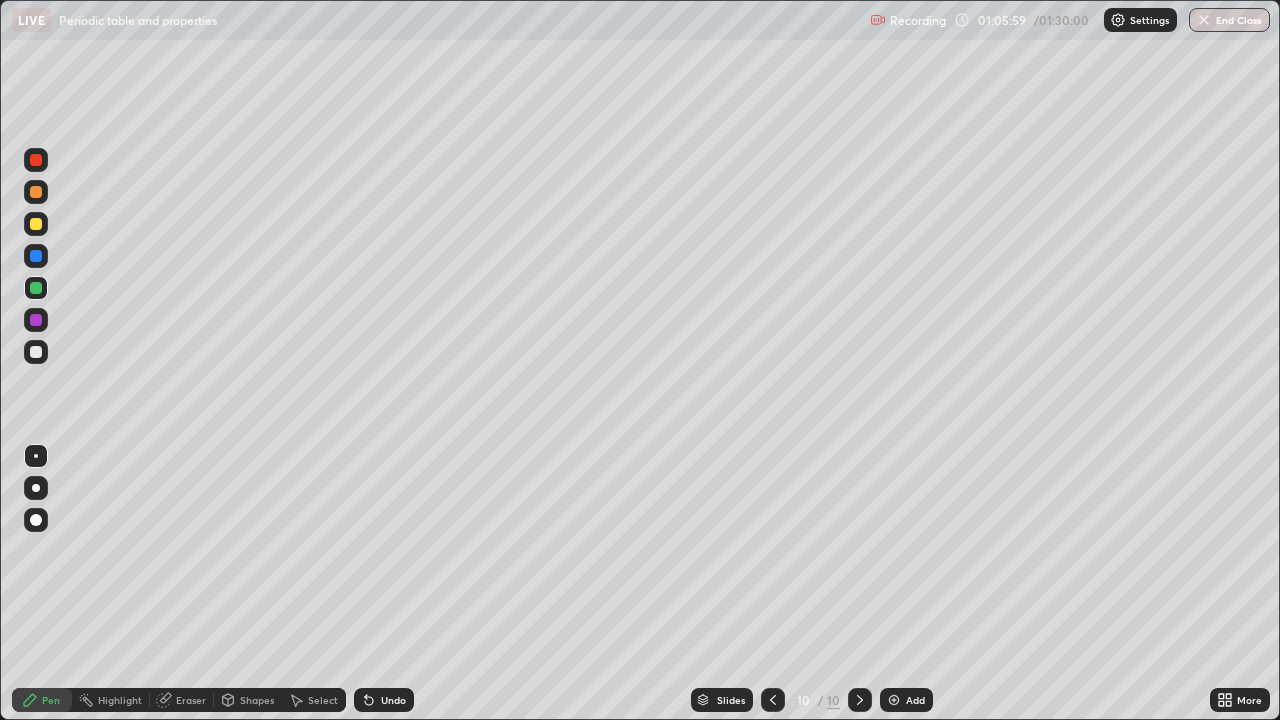 click at bounding box center (36, 352) 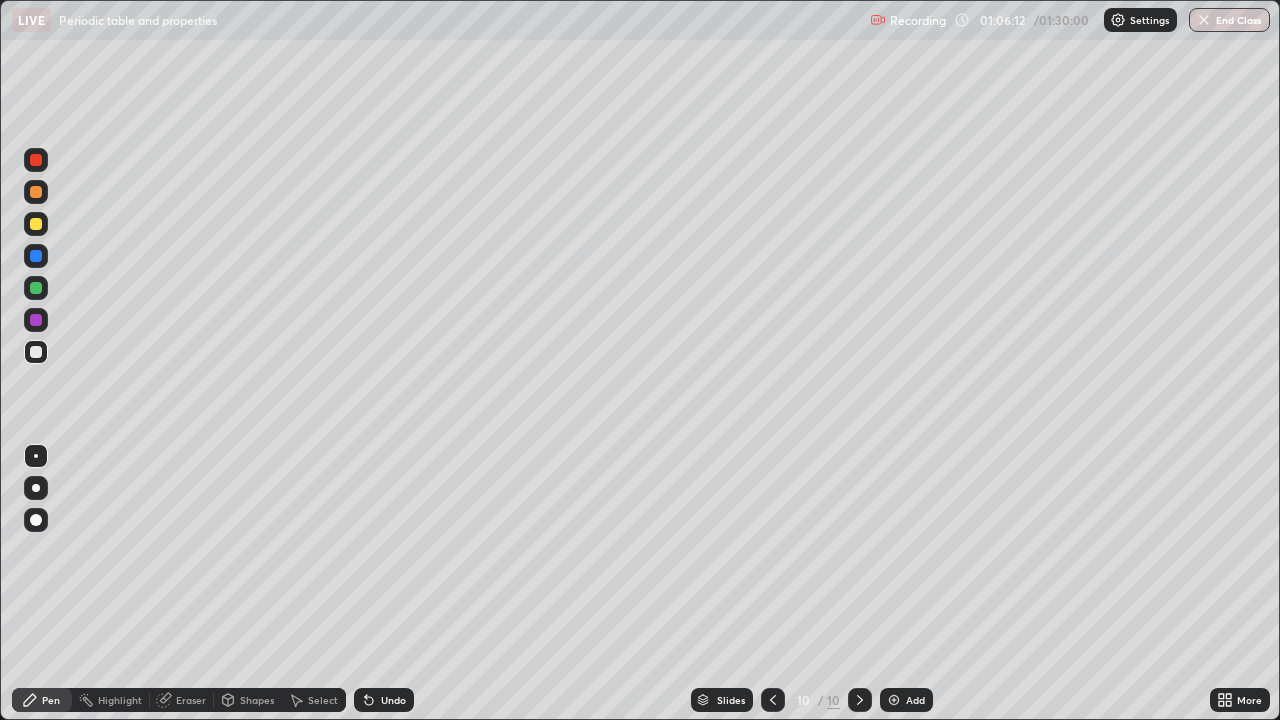 click on "Undo" at bounding box center (384, 700) 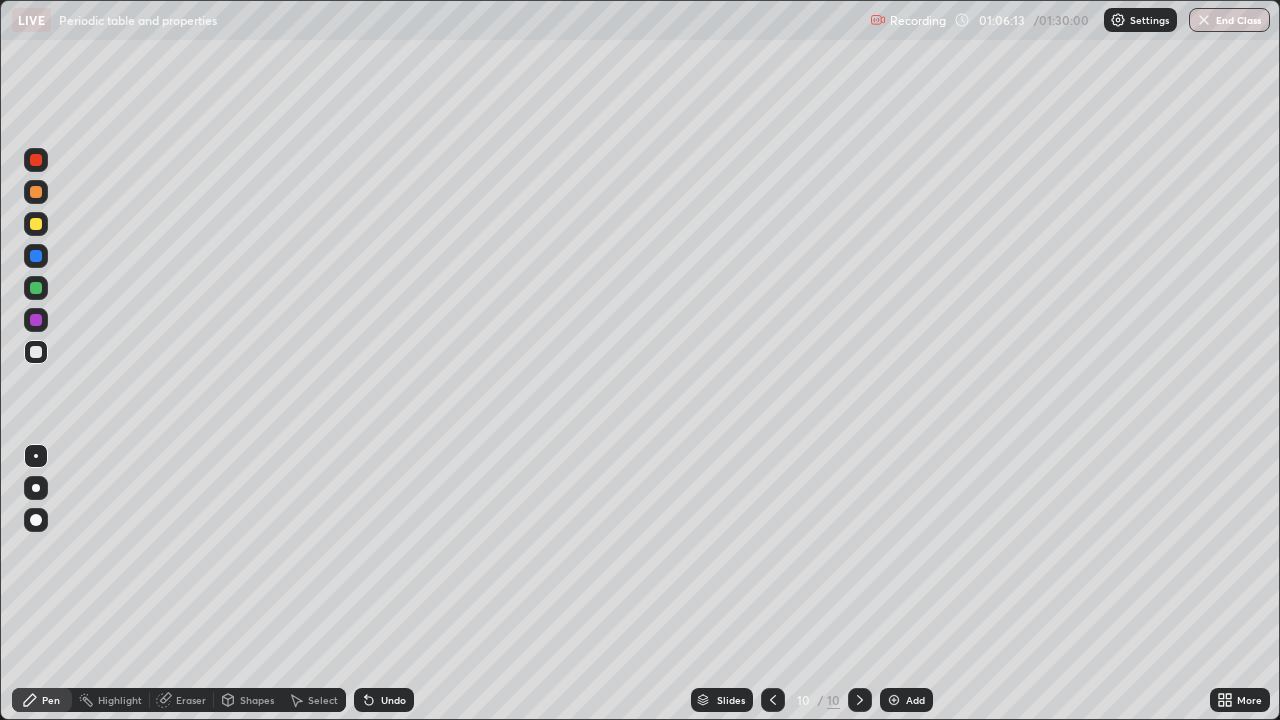 click on "Undo" at bounding box center [393, 700] 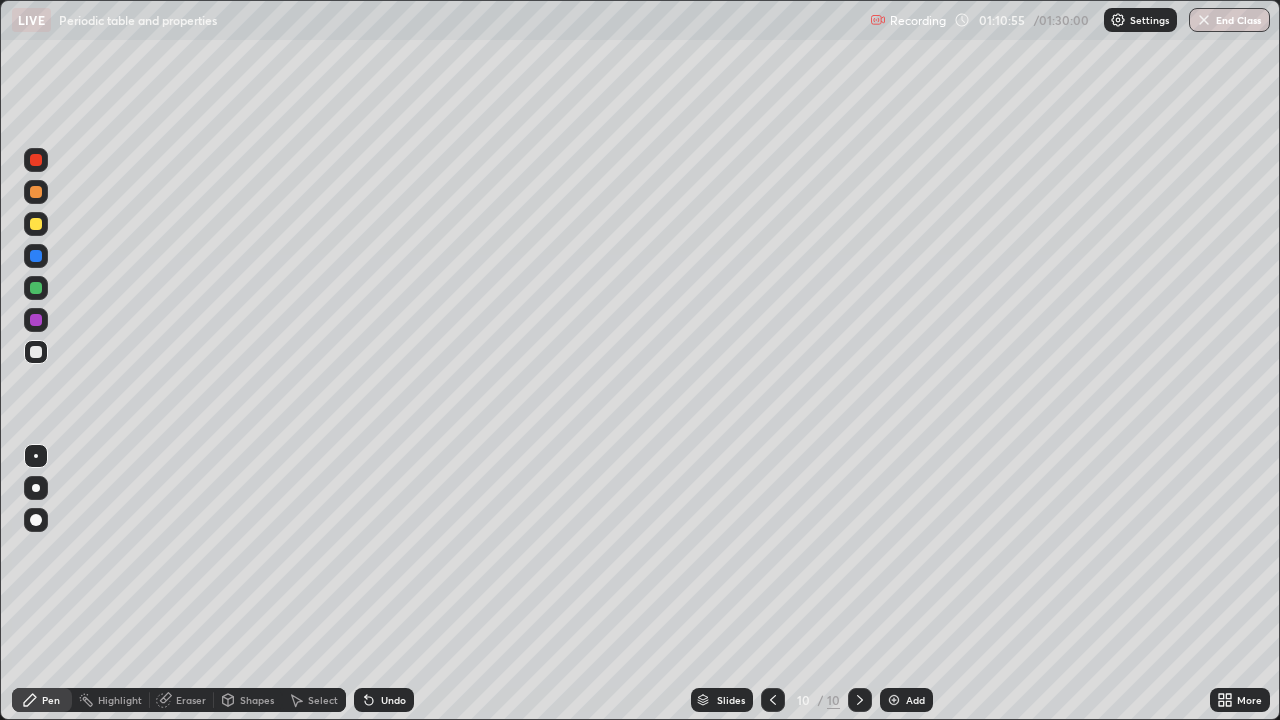 click at bounding box center (894, 700) 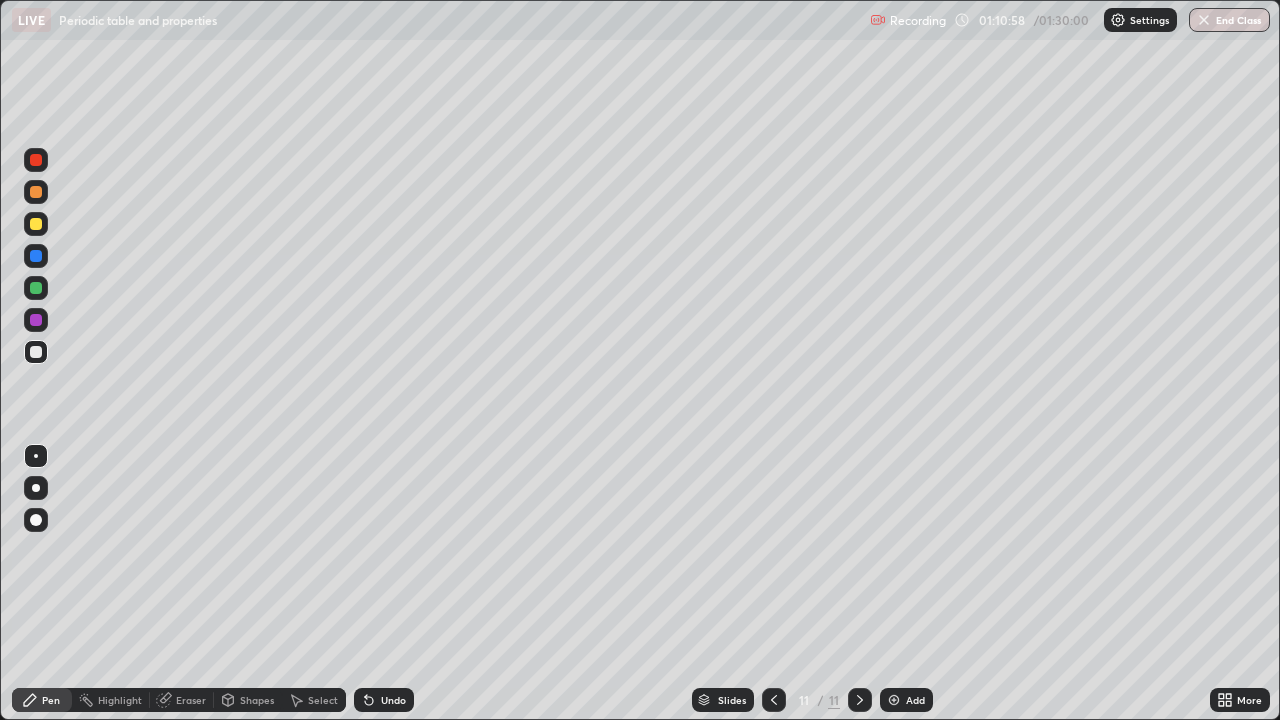 click at bounding box center (36, 160) 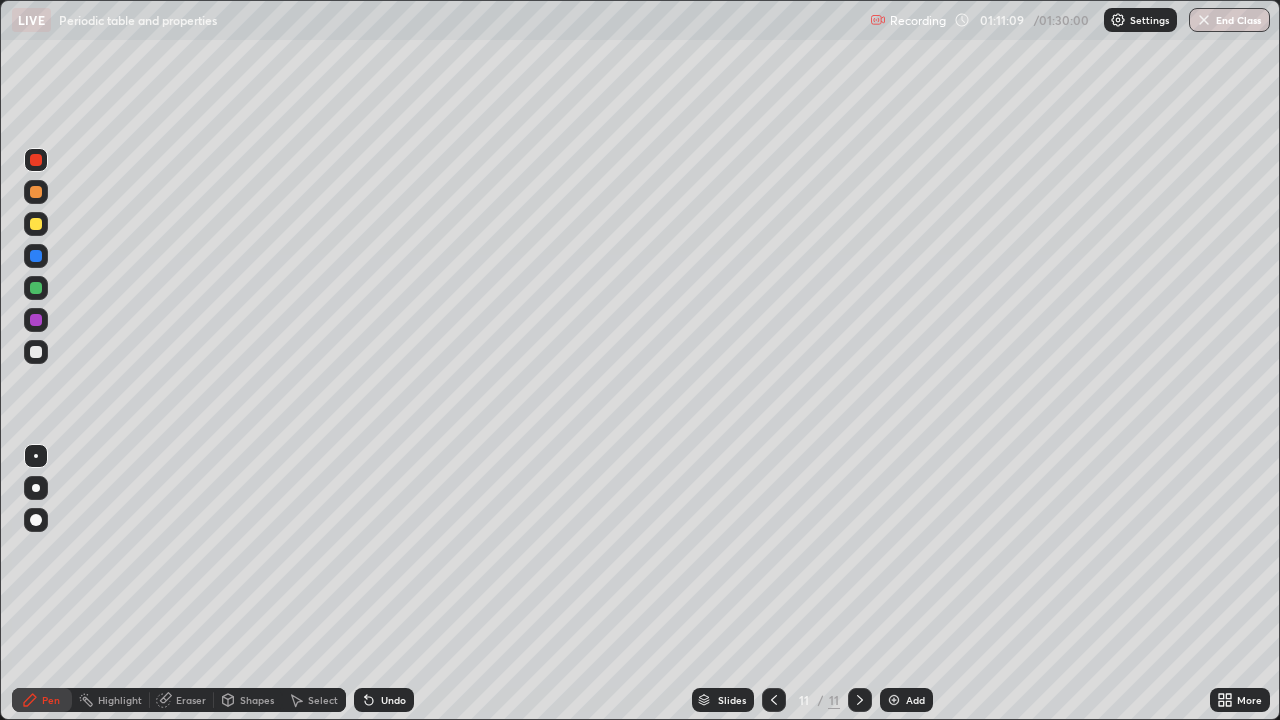 click on "Undo" at bounding box center (393, 700) 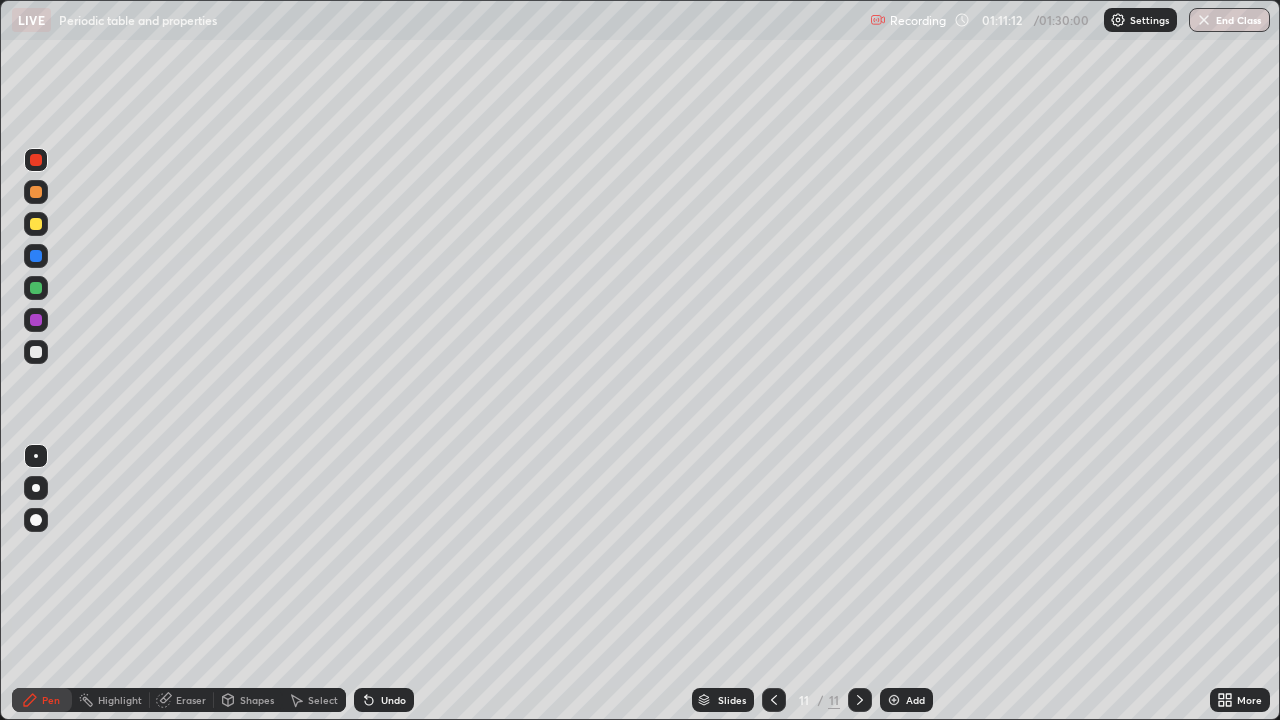 click on "Undo" at bounding box center [393, 700] 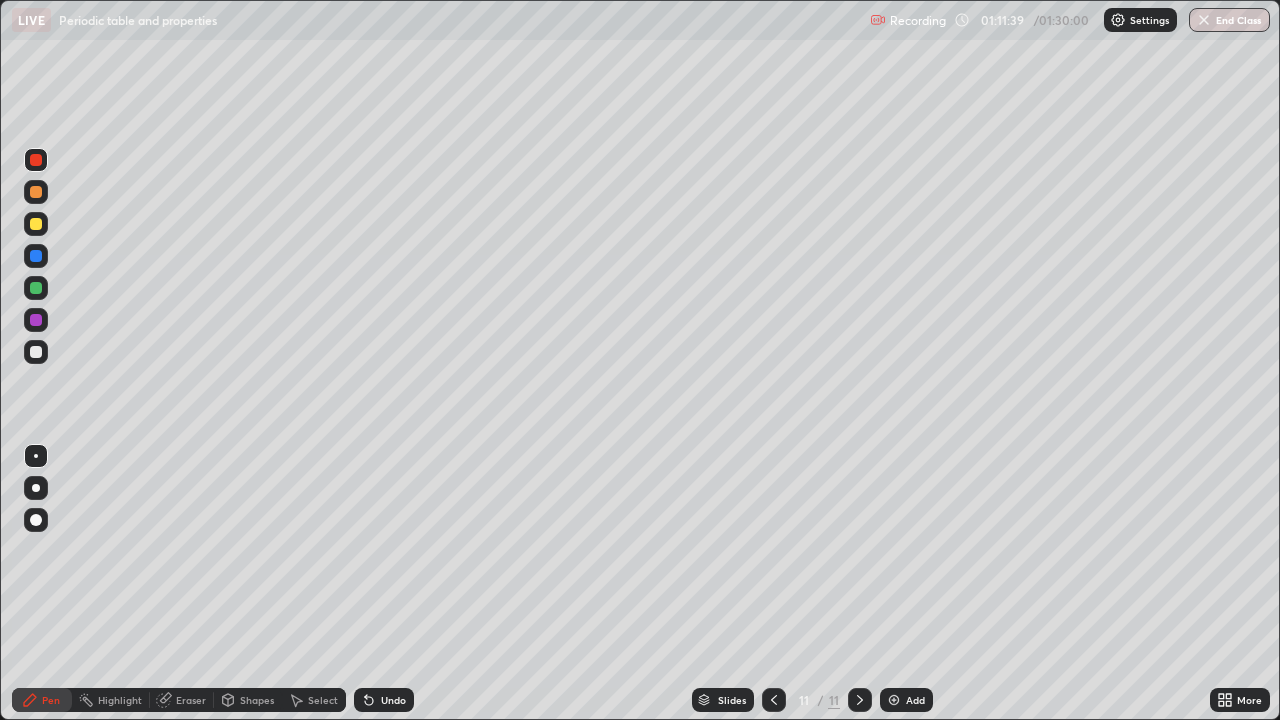 click on "Undo" at bounding box center (384, 700) 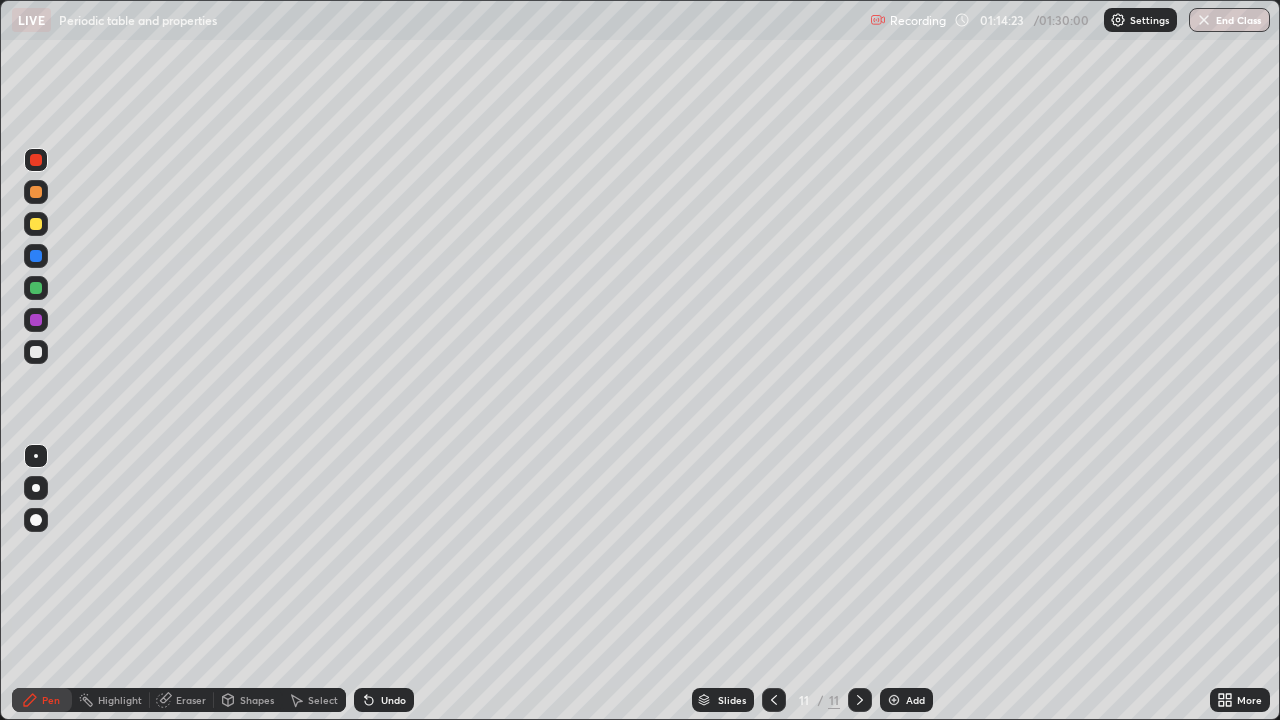 click at bounding box center (36, 352) 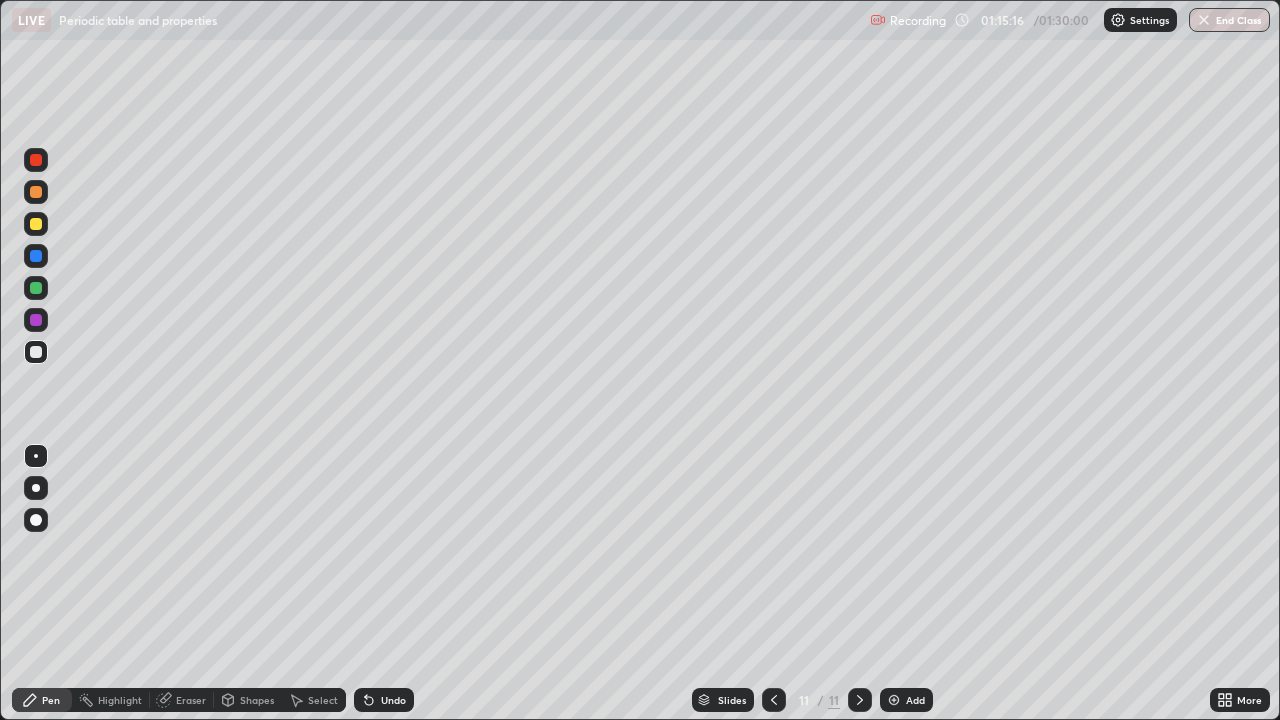 click at bounding box center [36, 320] 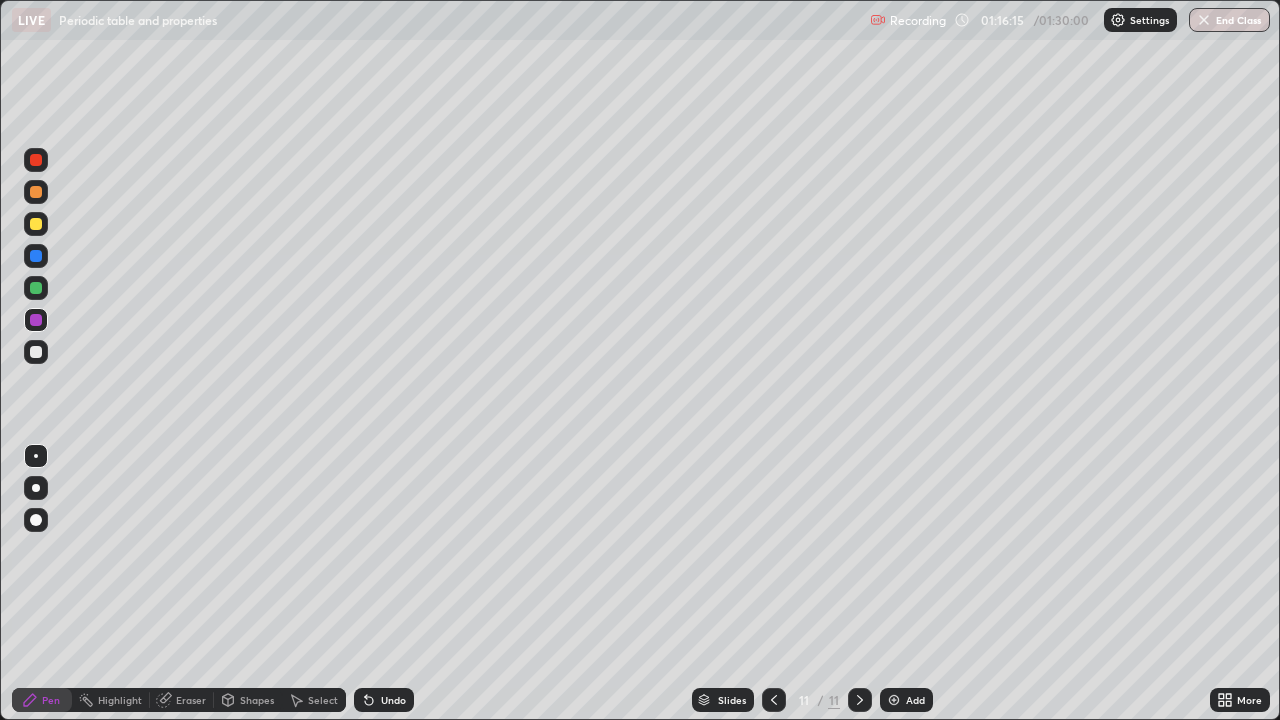 click on "Undo" at bounding box center [384, 700] 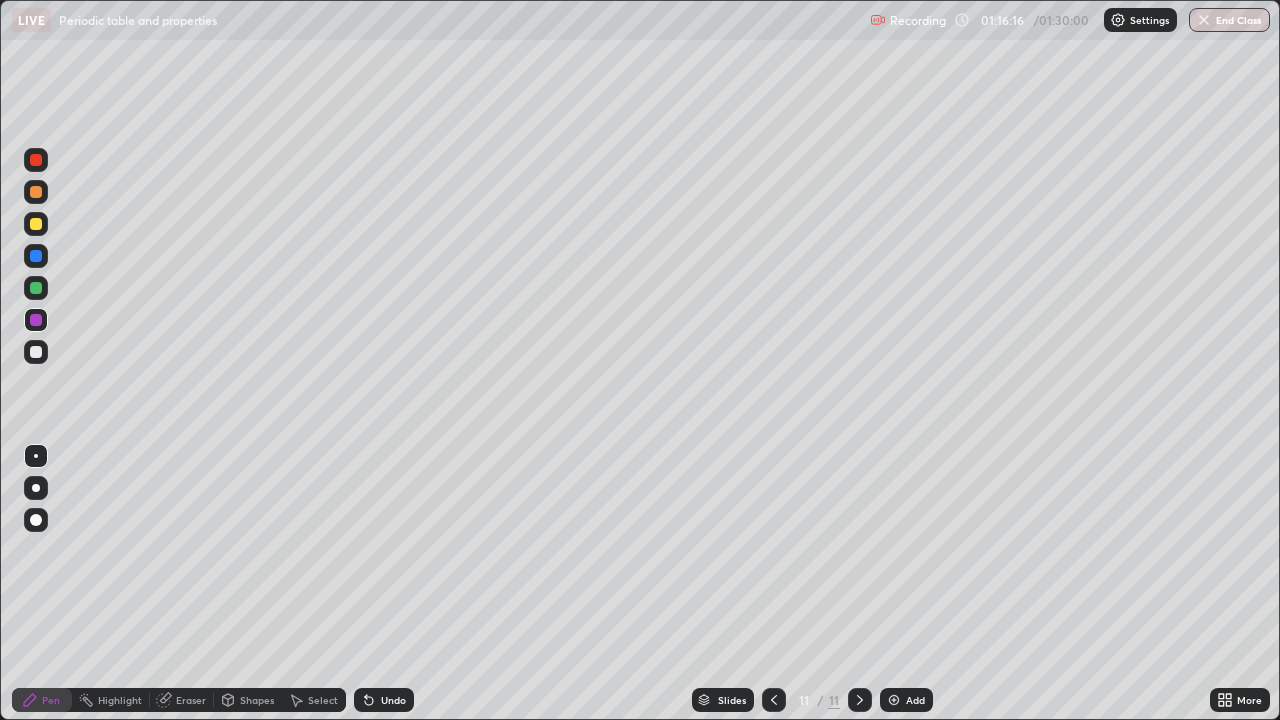 click on "Undo" at bounding box center (384, 700) 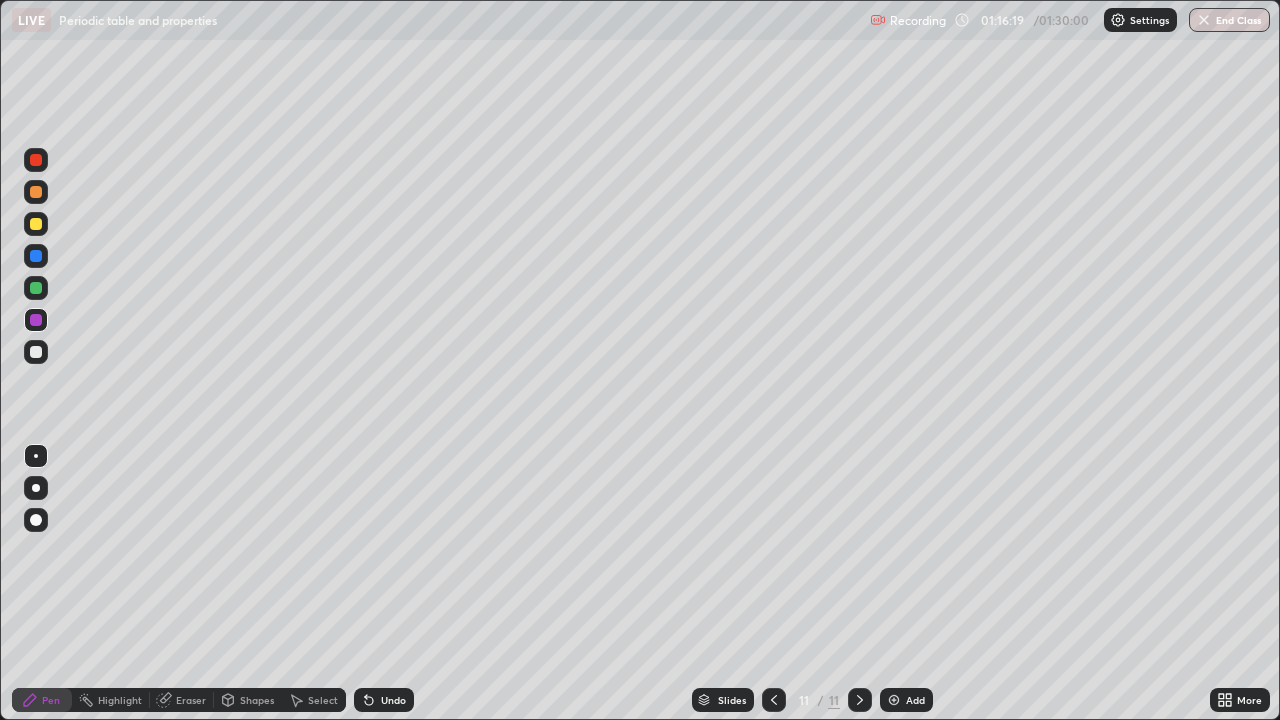 click on "Undo" at bounding box center (384, 700) 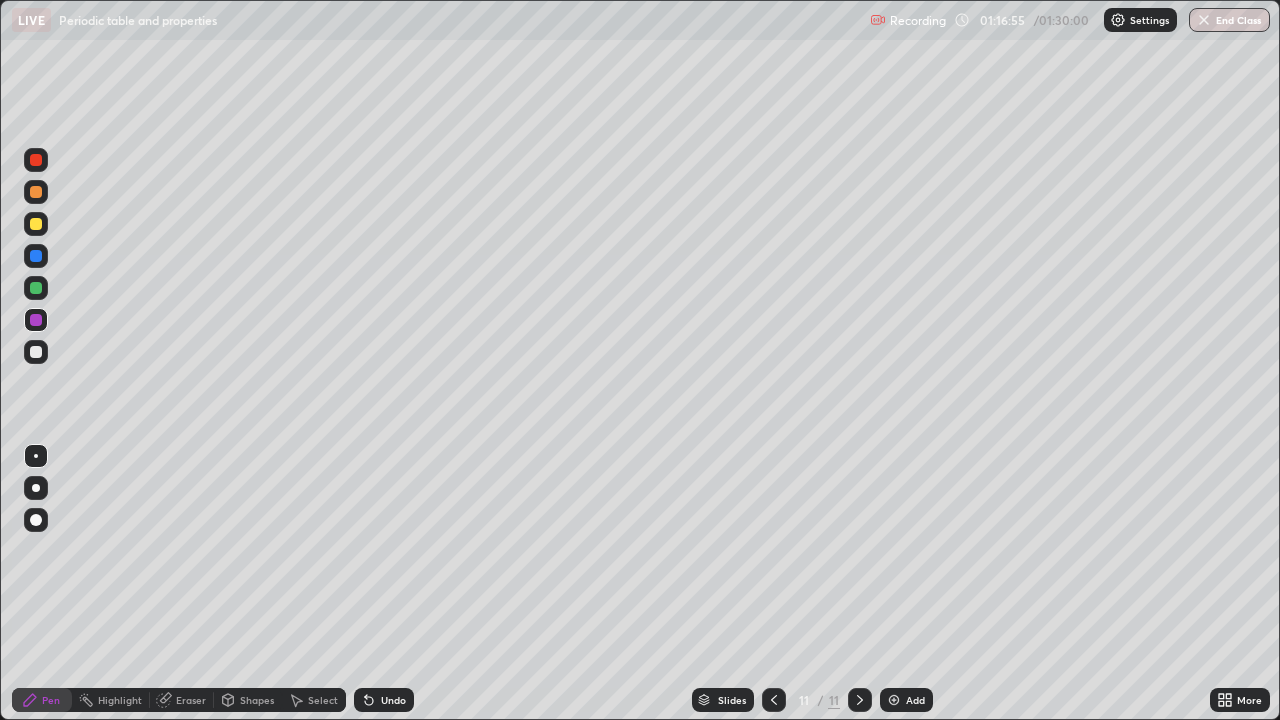 click at bounding box center [36, 352] 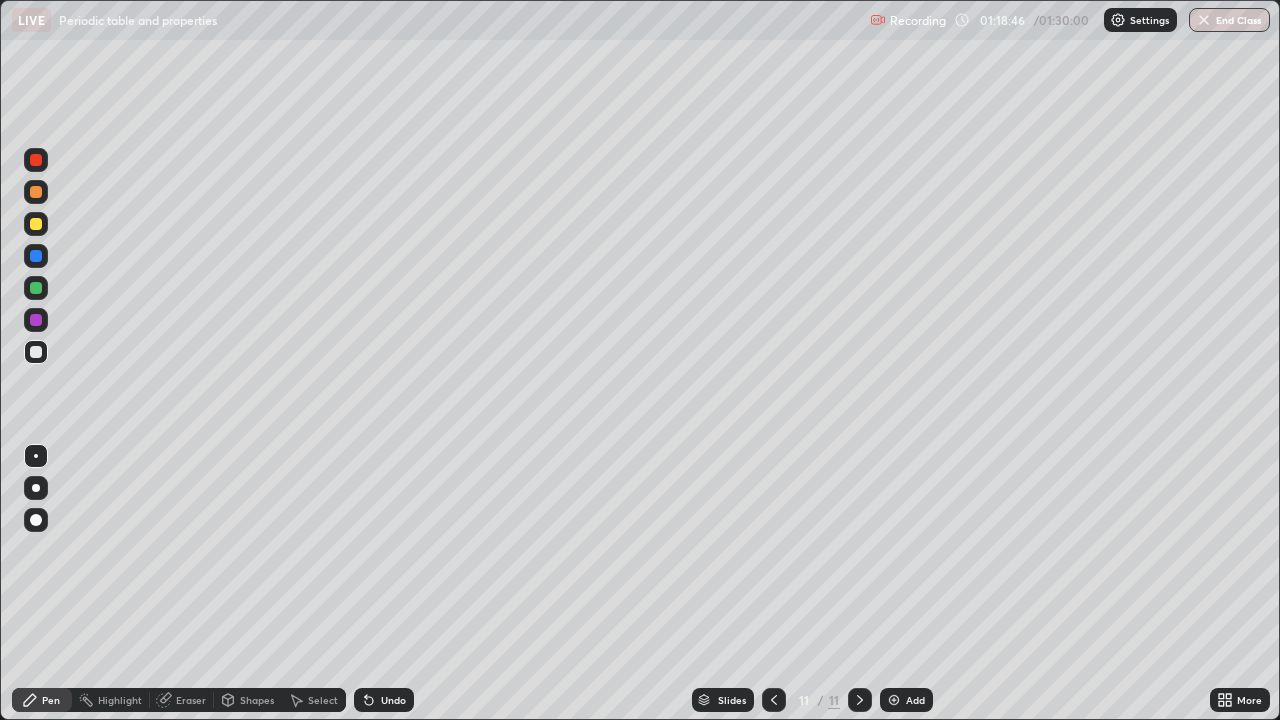 click at bounding box center [36, 288] 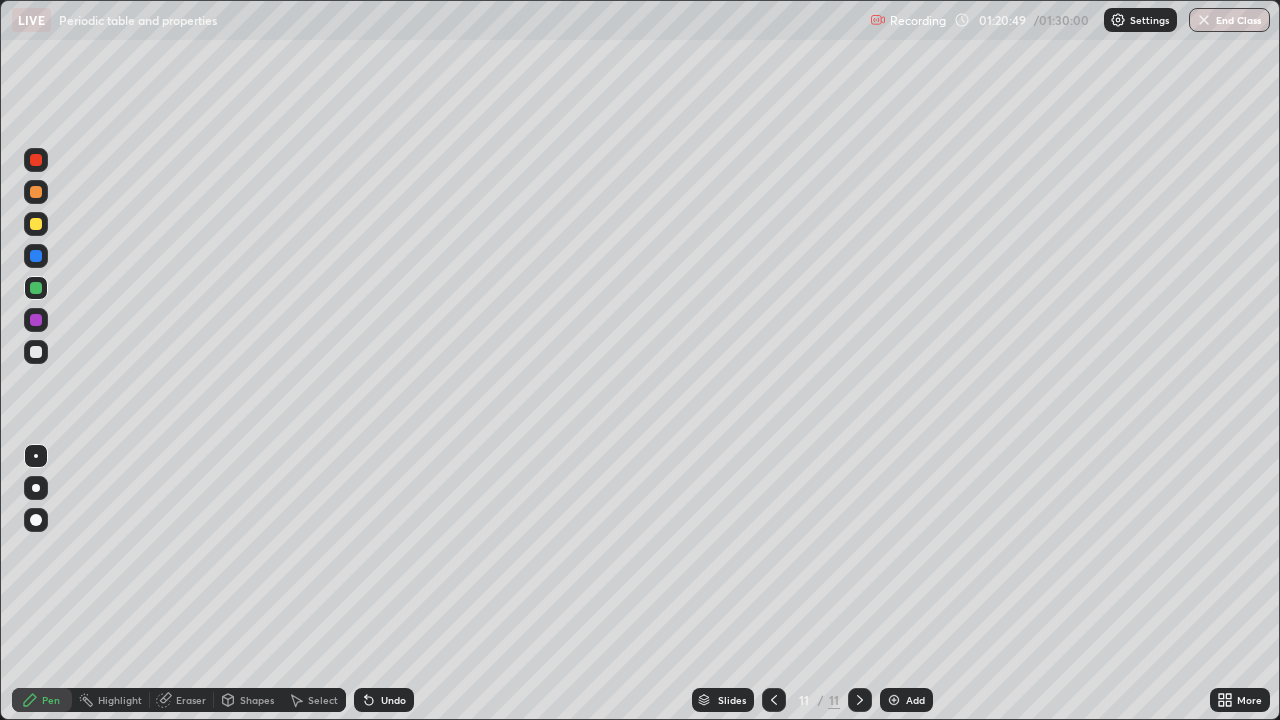click on "End Class" at bounding box center (1229, 20) 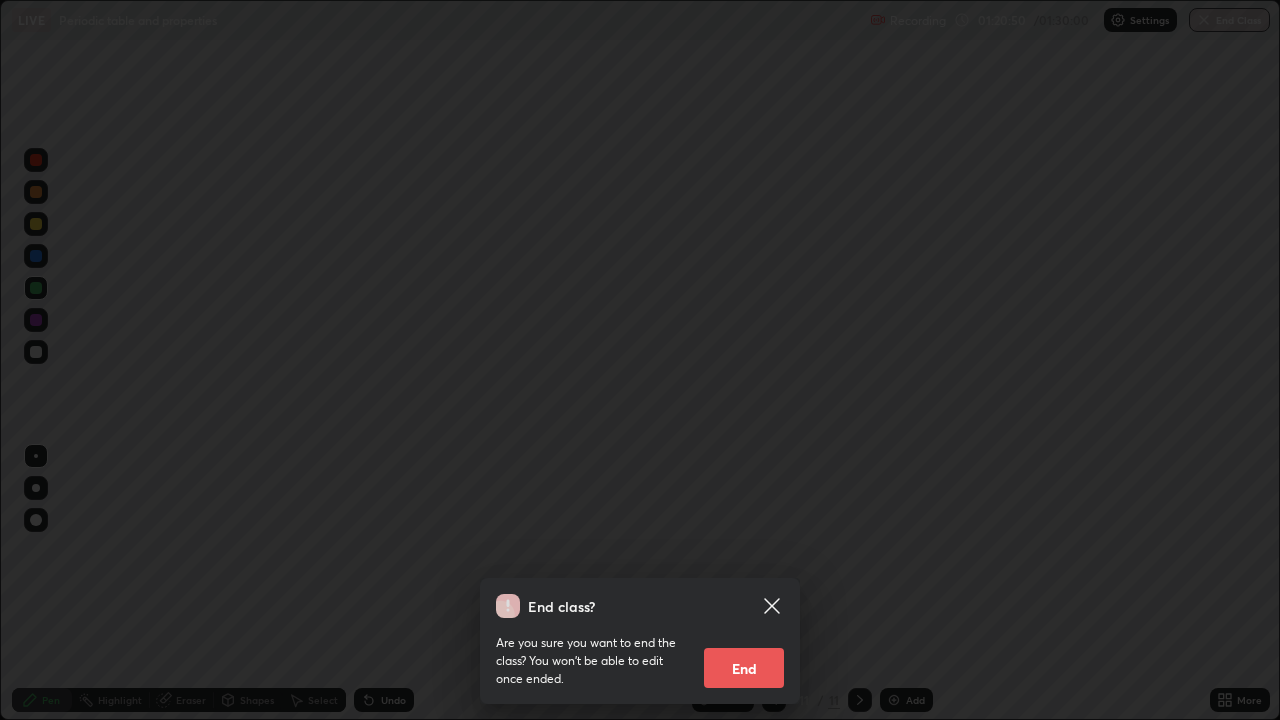 click on "End" at bounding box center [744, 668] 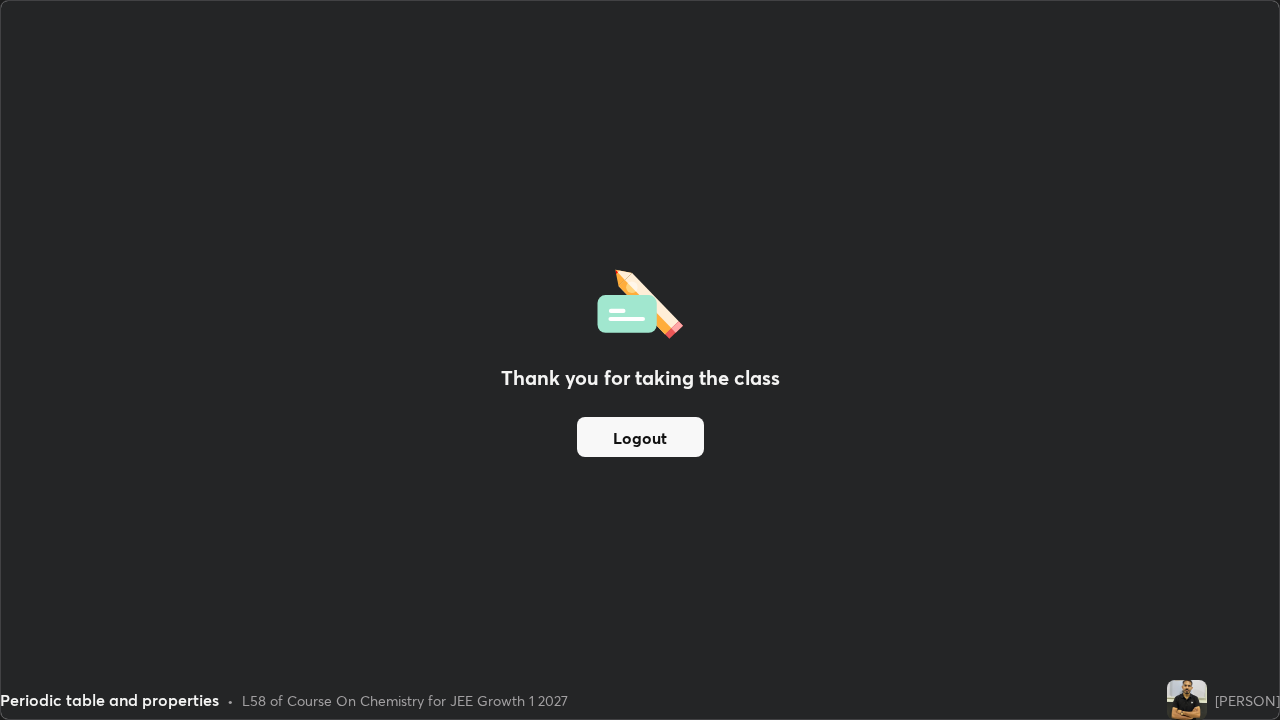click on "Logout" at bounding box center [640, 437] 